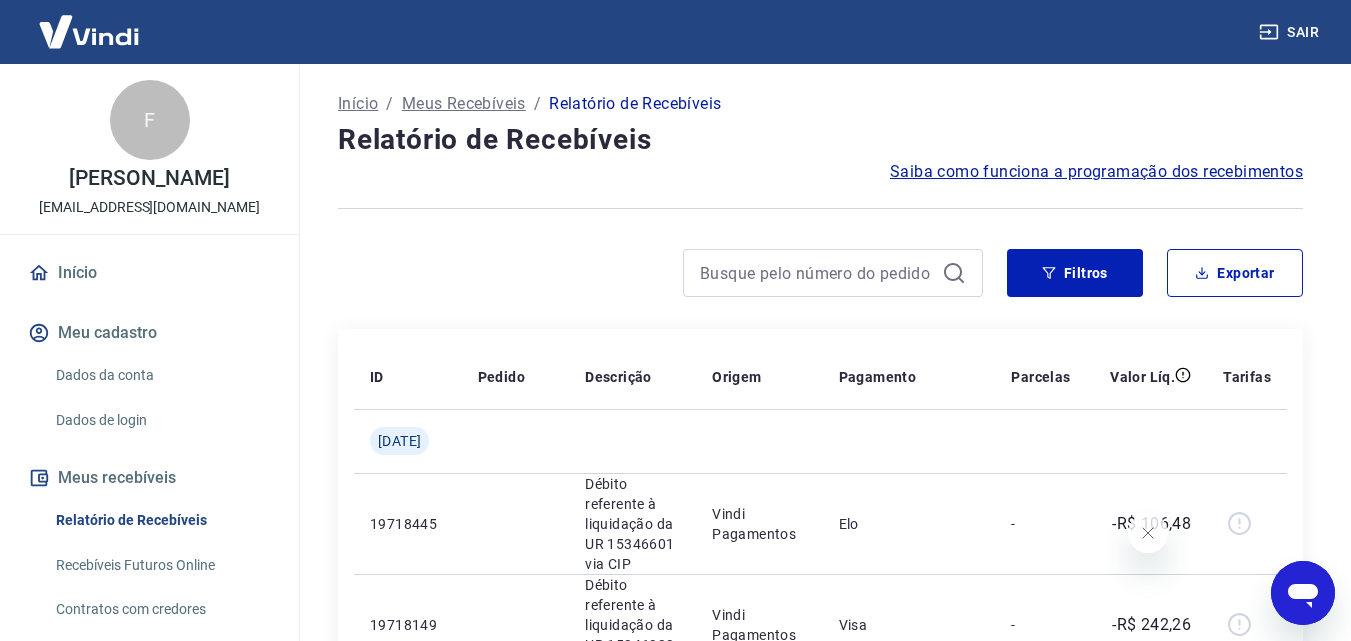 scroll, scrollTop: 2477, scrollLeft: 0, axis: vertical 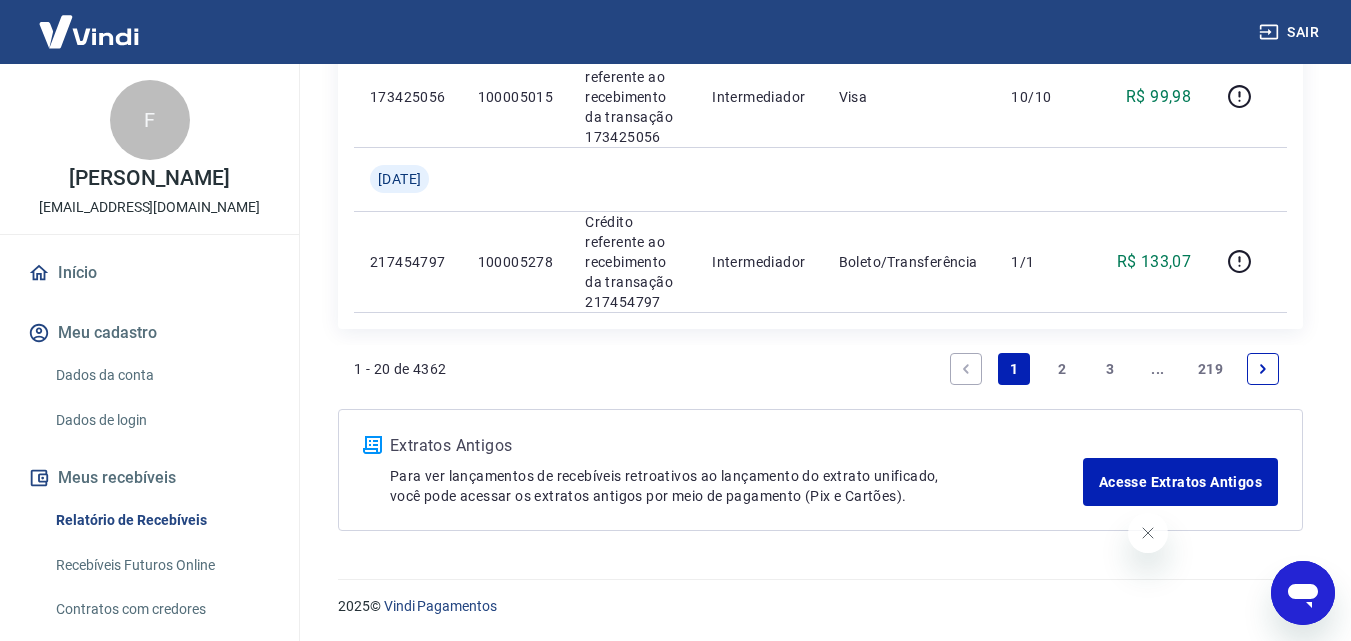 click on "2" at bounding box center (1062, 369) 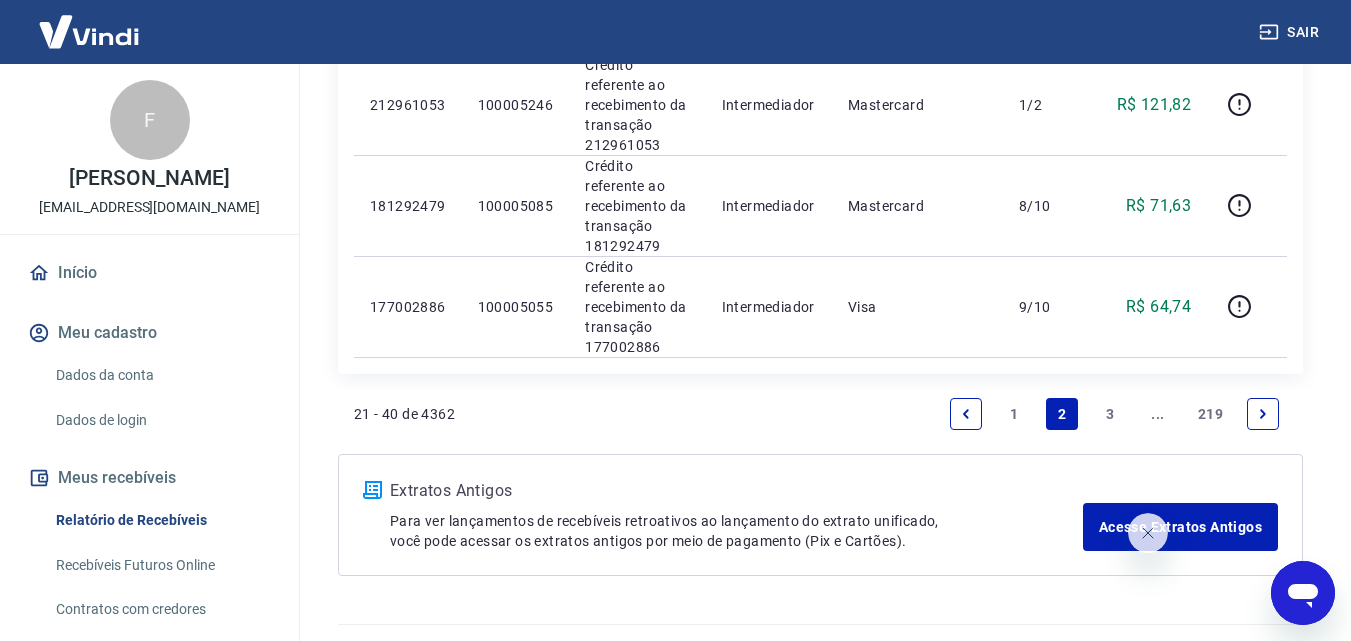 scroll, scrollTop: 2453, scrollLeft: 0, axis: vertical 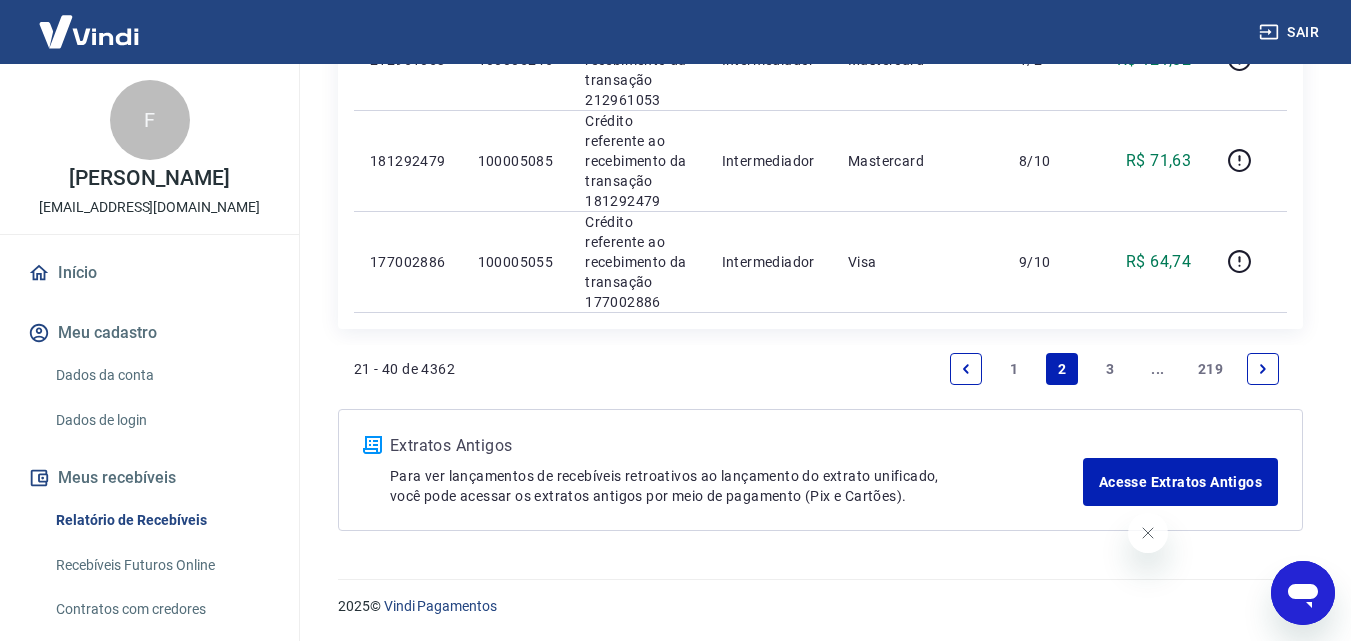 click on "1" at bounding box center (1014, 369) 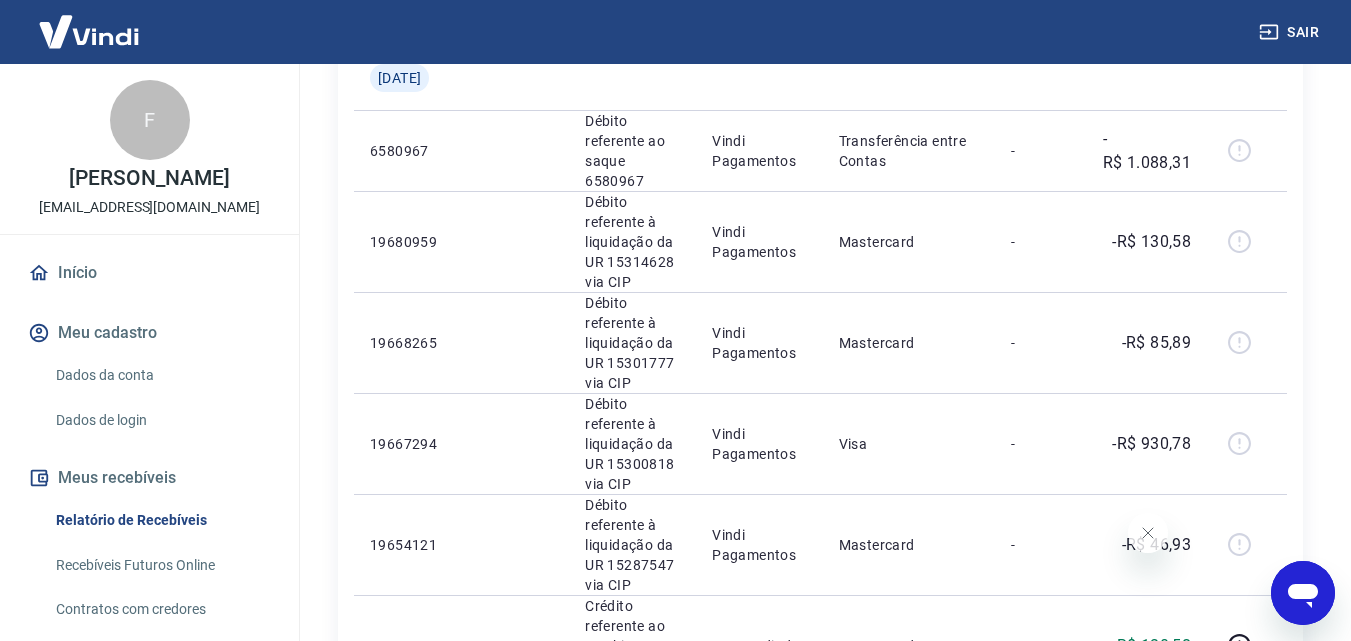 scroll, scrollTop: 1500, scrollLeft: 0, axis: vertical 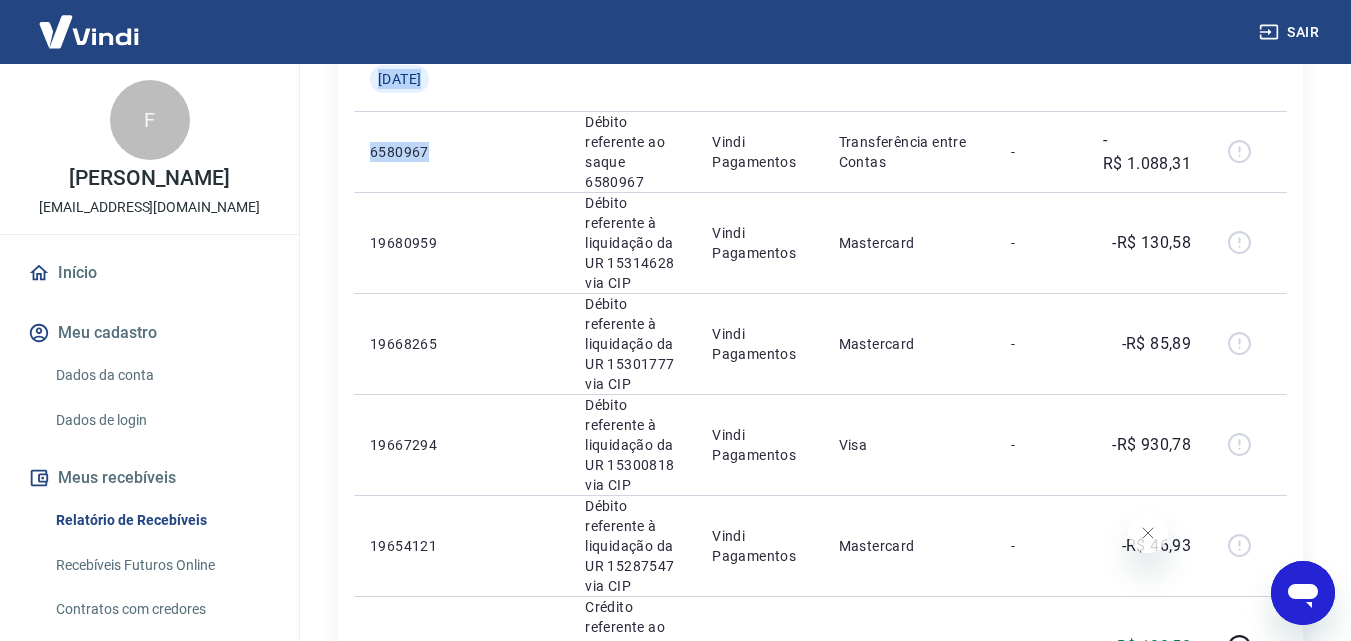 drag, startPoint x: 427, startPoint y: 231, endPoint x: 325, endPoint y: 228, distance: 102.044106 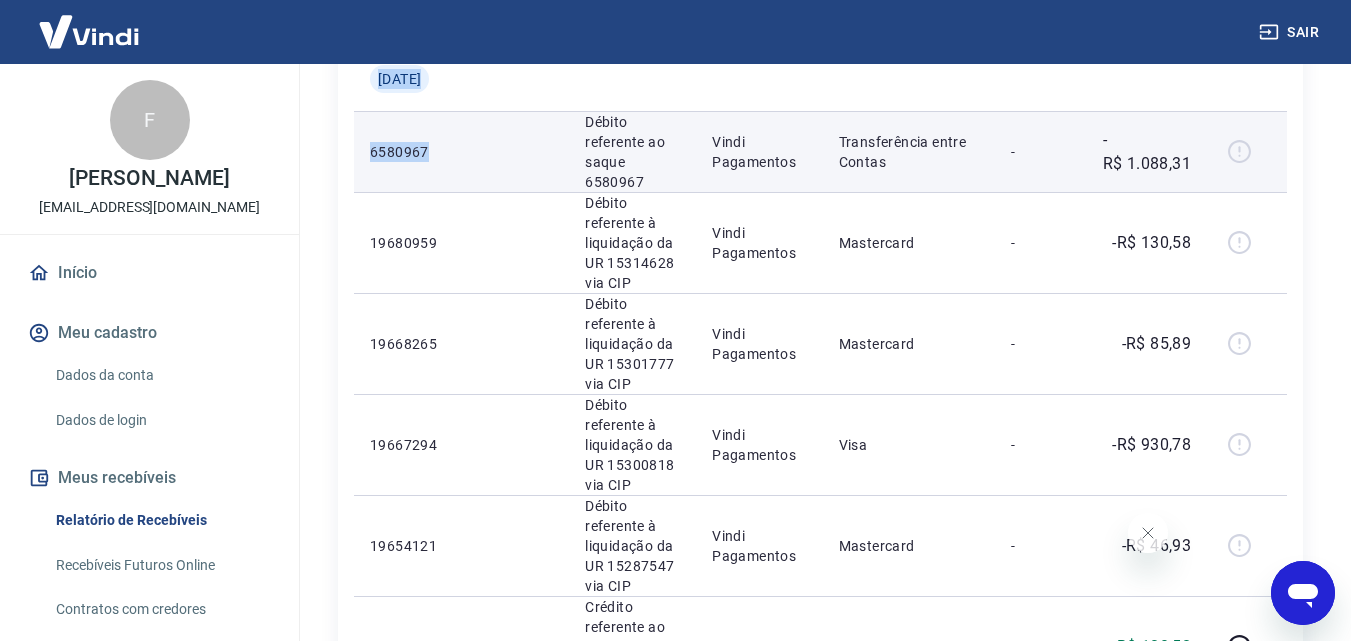 click on "6580967" at bounding box center (408, 152) 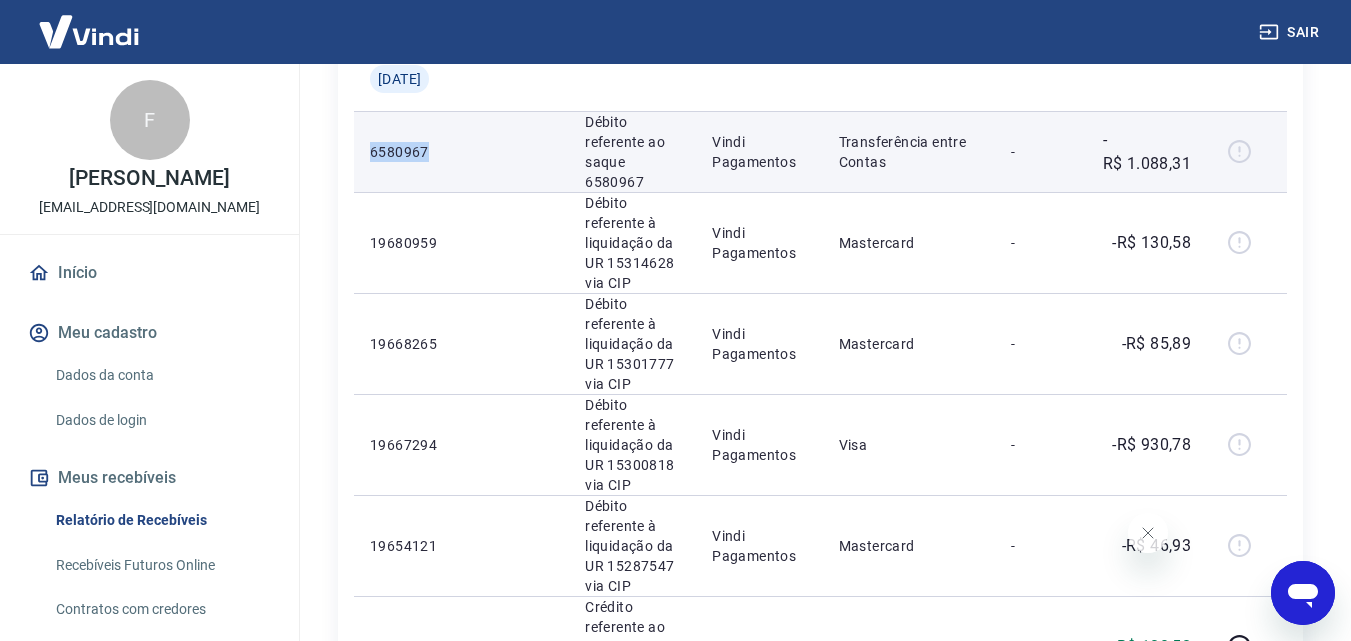 click on "6580967" at bounding box center (408, 152) 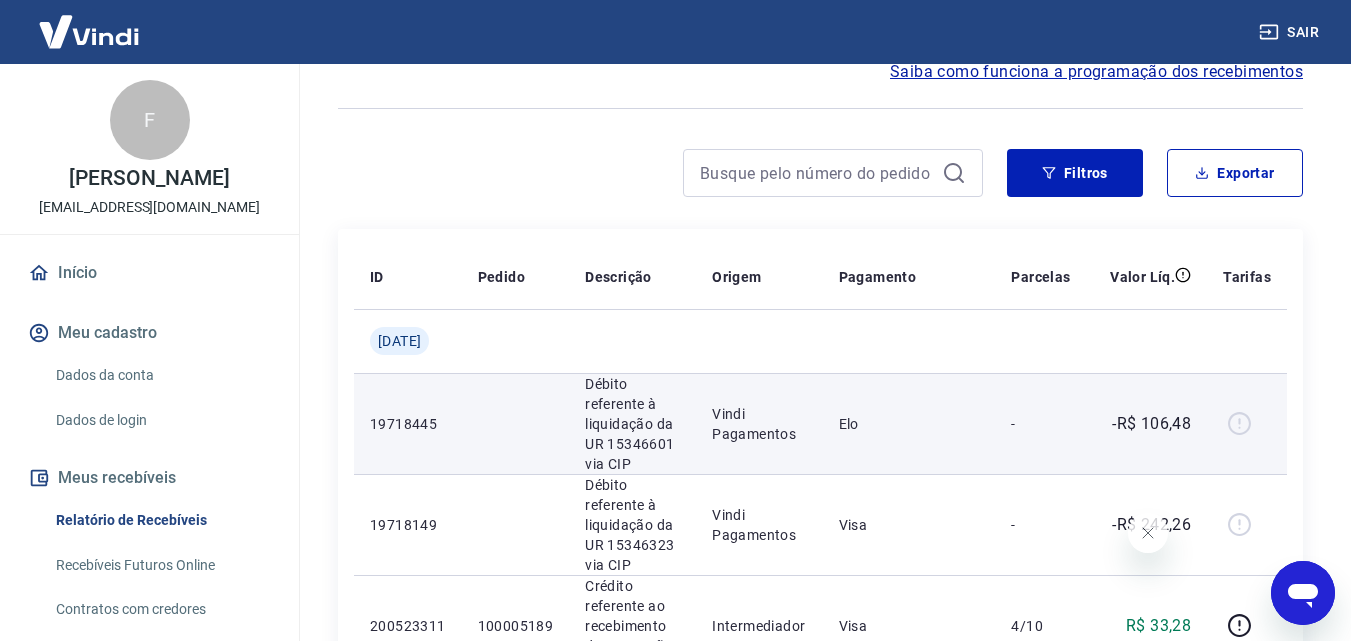 scroll, scrollTop: 0, scrollLeft: 0, axis: both 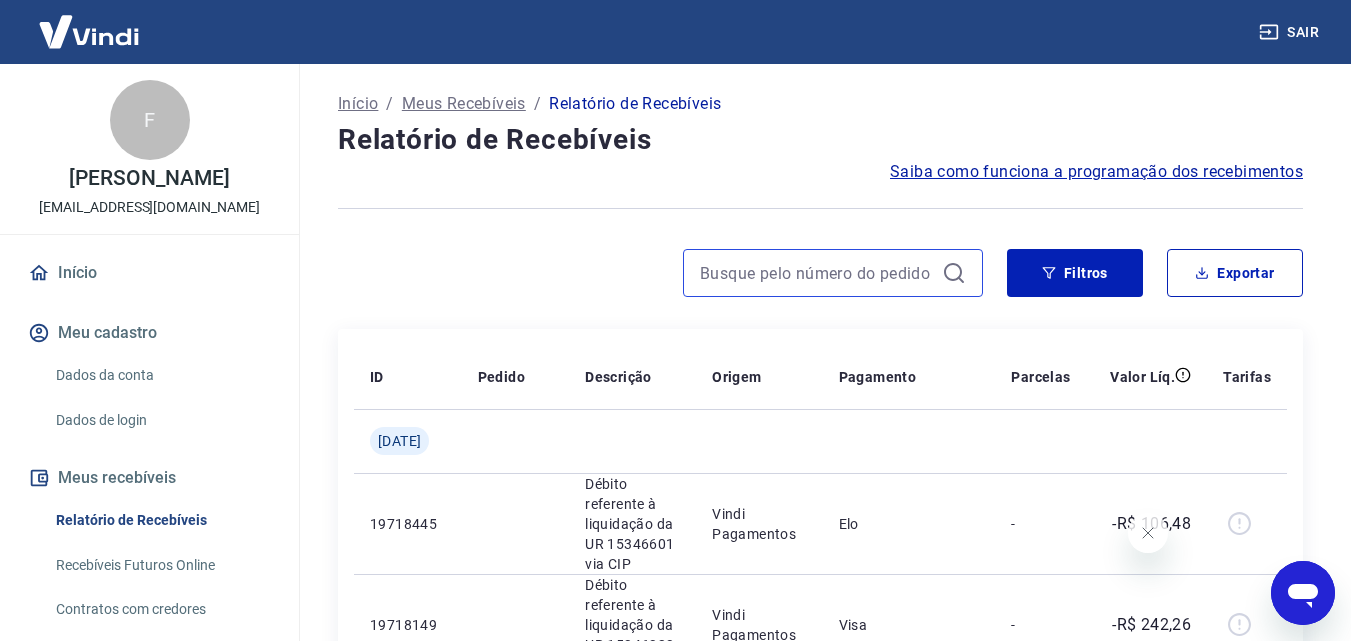click at bounding box center [817, 273] 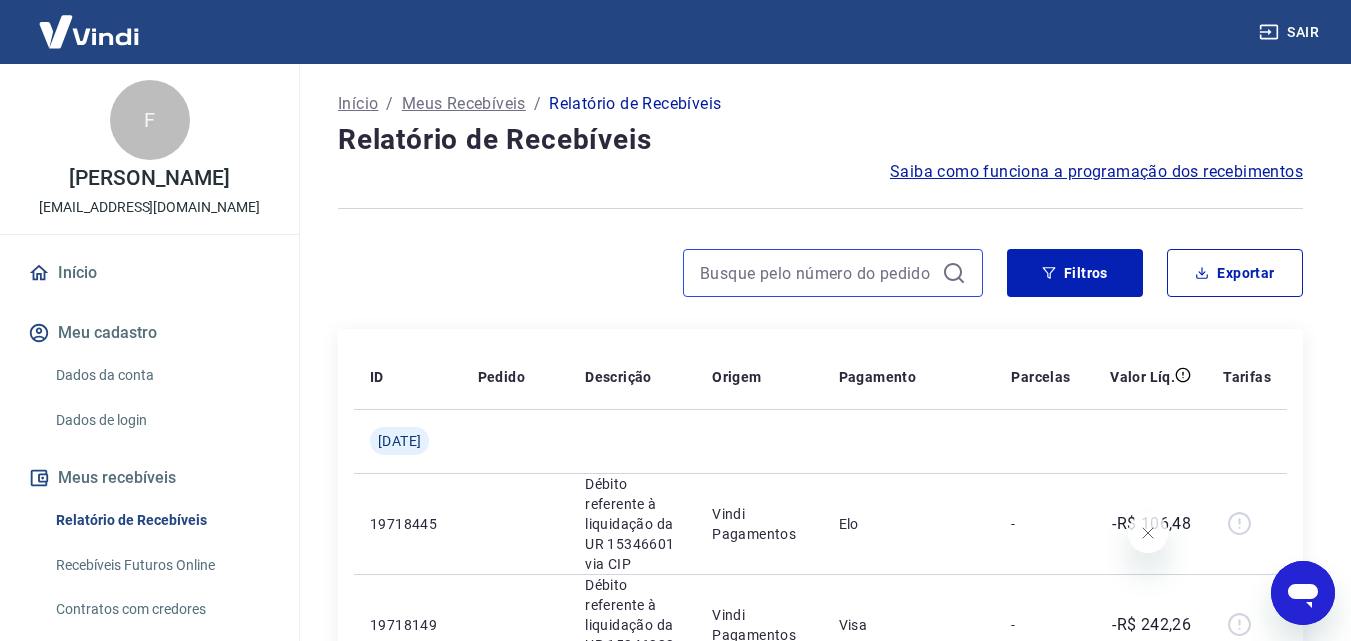 paste on "6580967" 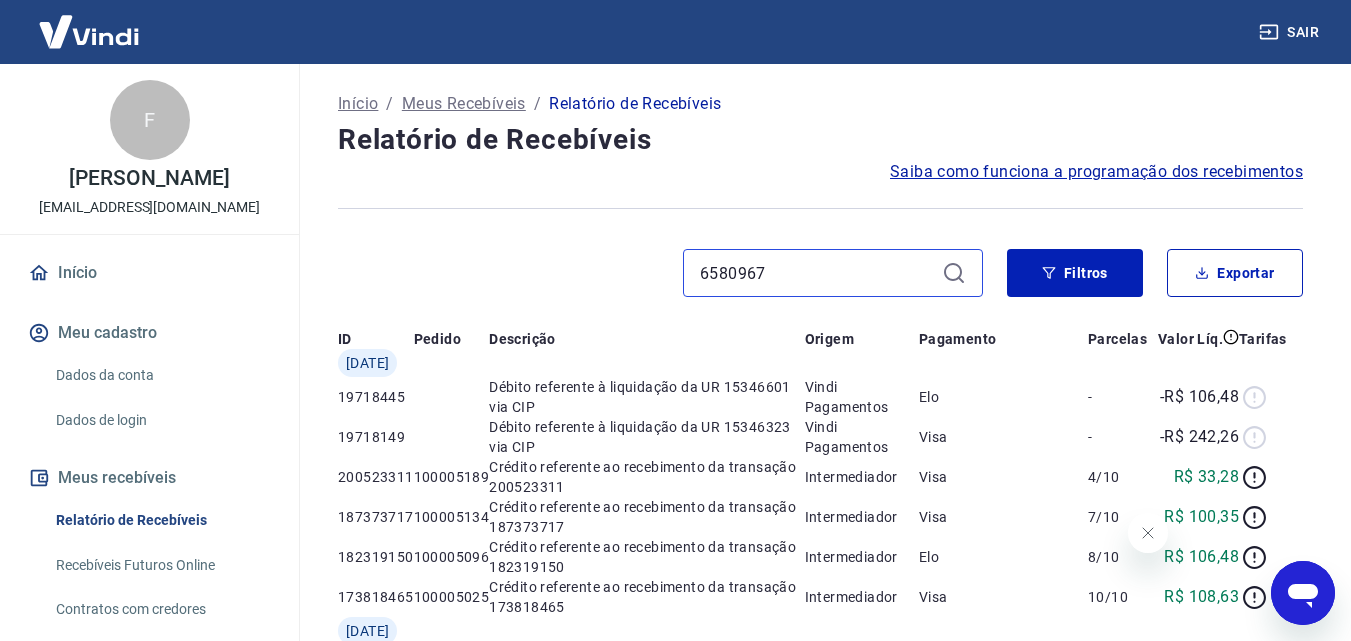 type on "6580967" 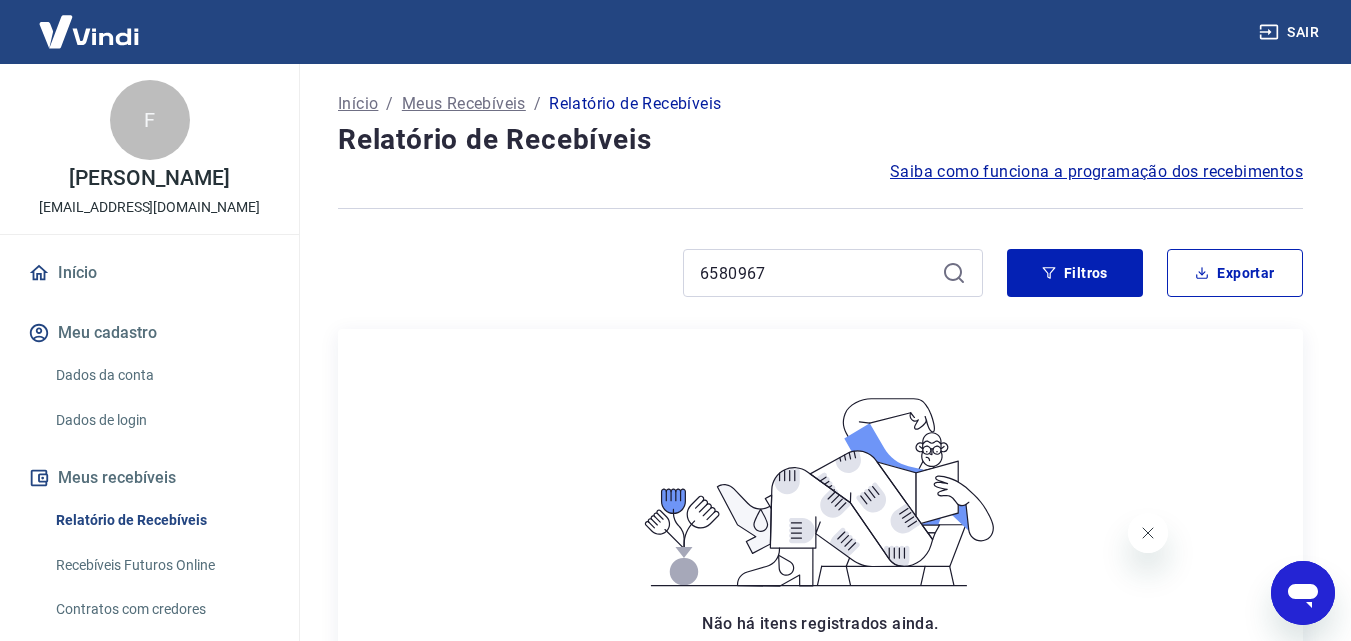 click 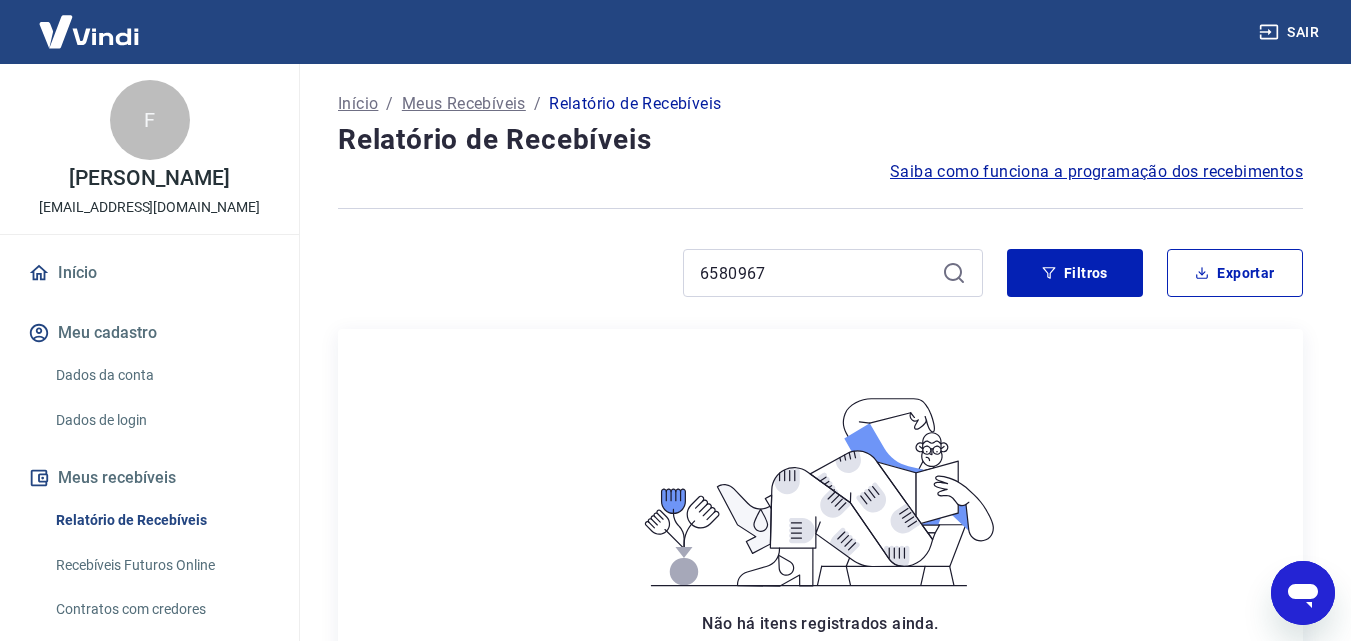 click on "Início / Meus Recebíveis / Relatório de Recebíveis Relatório de Recebíveis Saiba como funciona a programação dos recebimentos Saiba como funciona a programação dos recebimentos 6580967 Filtros Exportar Não há itens registrados ainda. Quando houver itens registrados, eles serão exibidos aqui.   Extratos Antigos Para ver lançamentos de recebíveis retroativos ao lançamento do extrato unificado,   você pode acessar os extratos antigos por meio de pagamento (Pix e Cartões). Acesse Extratos Antigos" at bounding box center [820, 485] 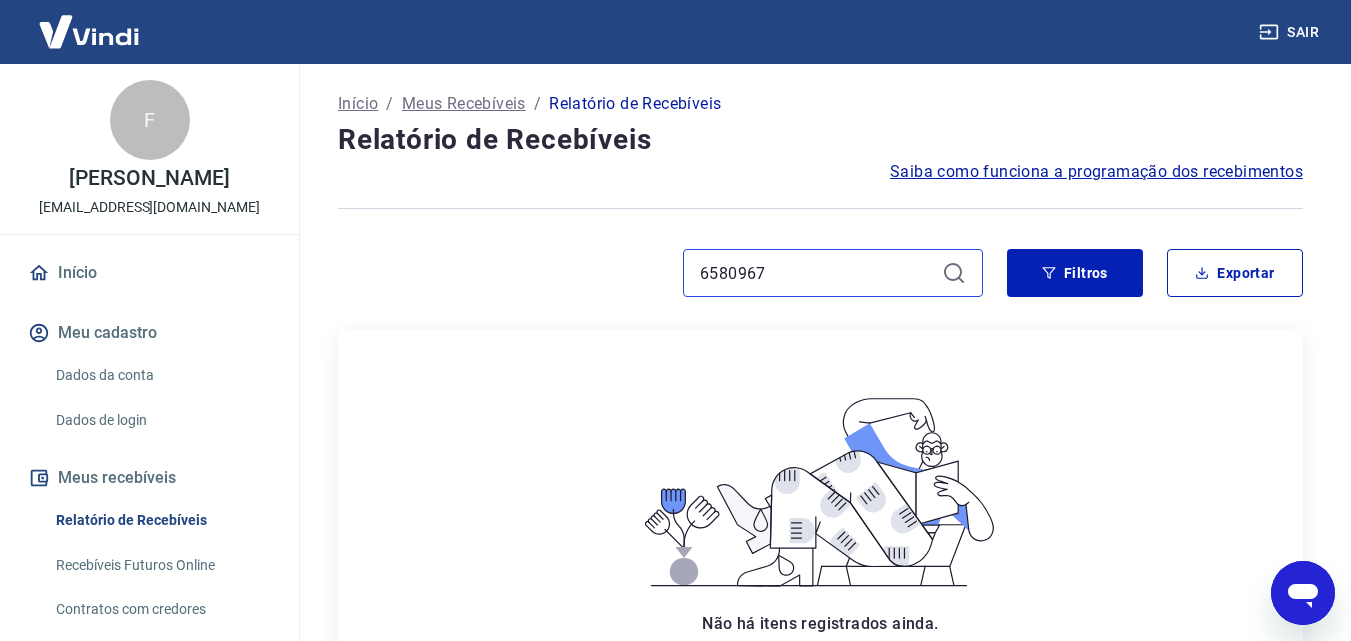 drag, startPoint x: 896, startPoint y: 264, endPoint x: 557, endPoint y: 267, distance: 339.01328 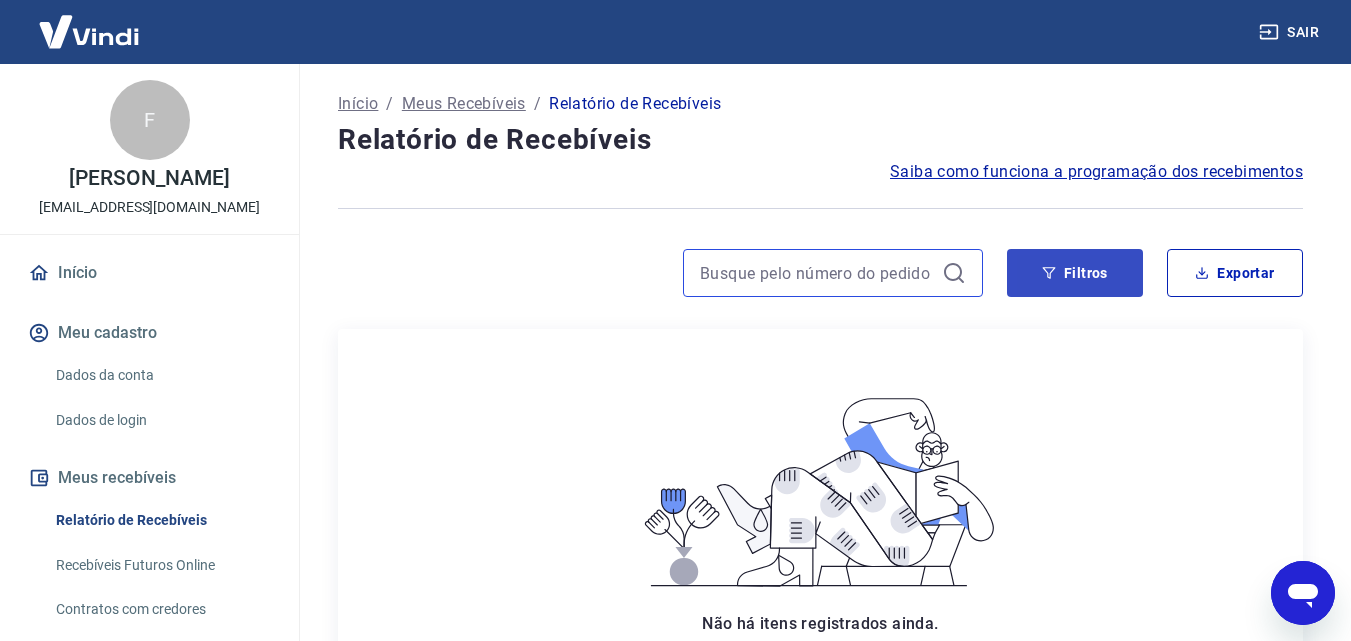 type 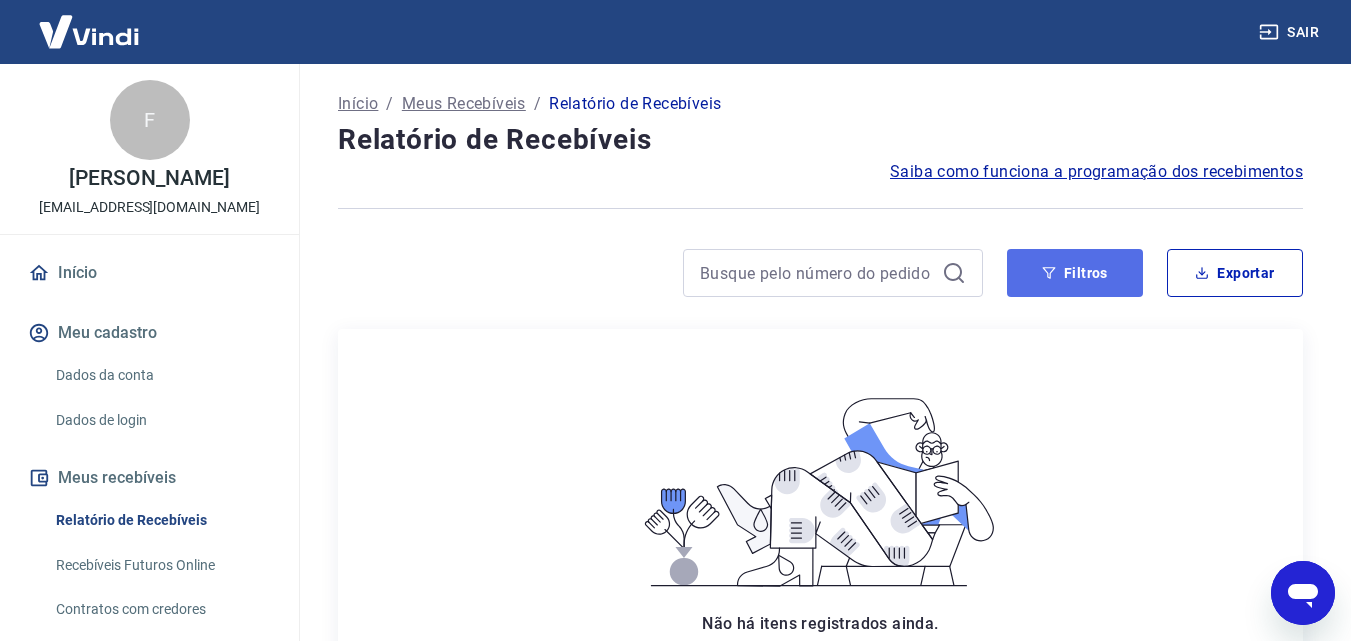 click on "Filtros" at bounding box center (1075, 273) 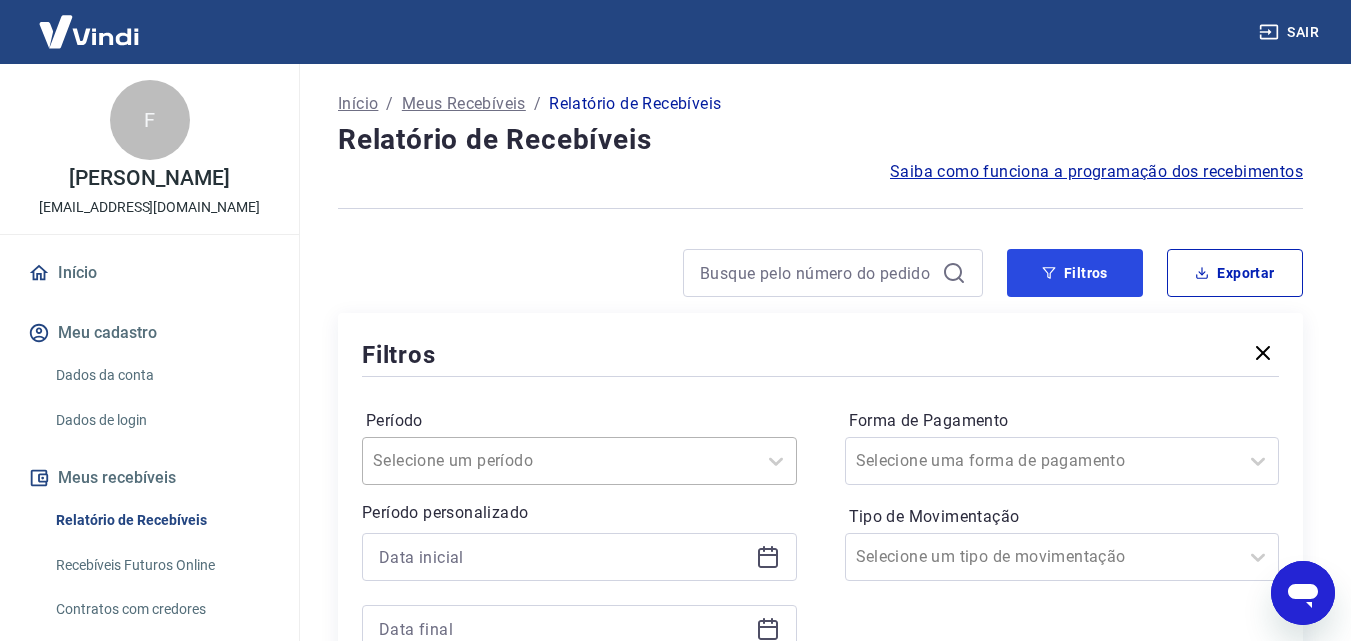 scroll, scrollTop: 200, scrollLeft: 0, axis: vertical 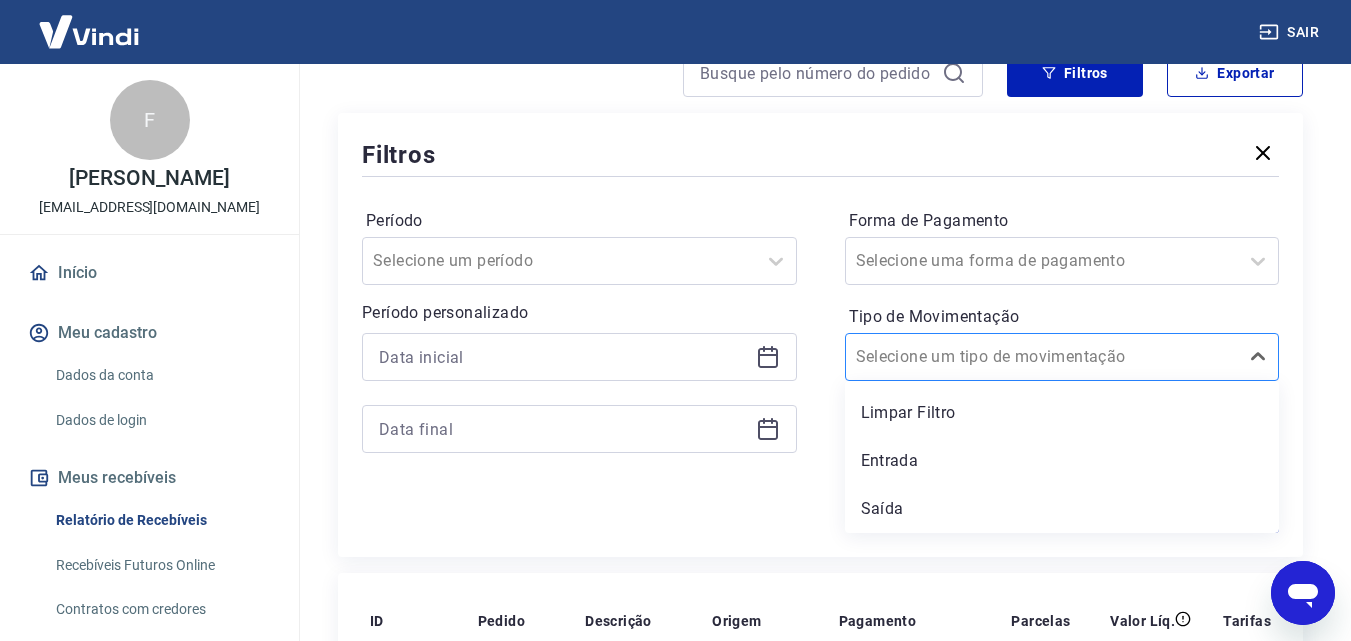 click on "Tipo de Movimentação" at bounding box center [957, 357] 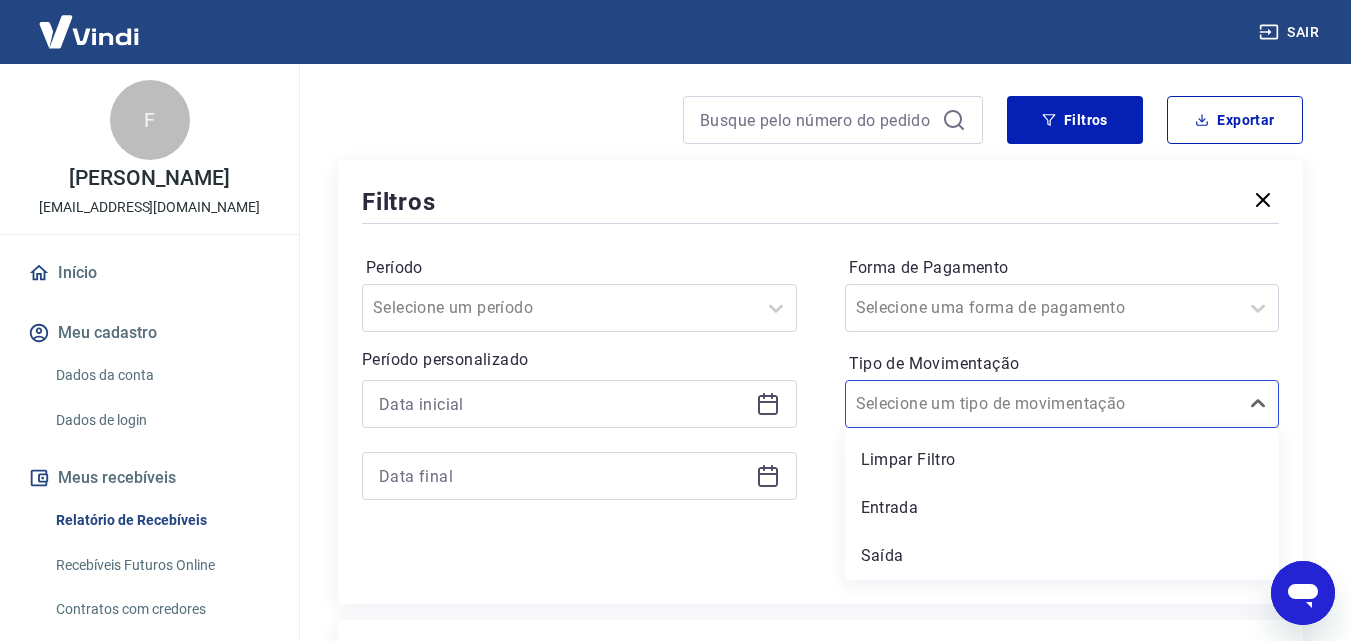 scroll, scrollTop: 100, scrollLeft: 0, axis: vertical 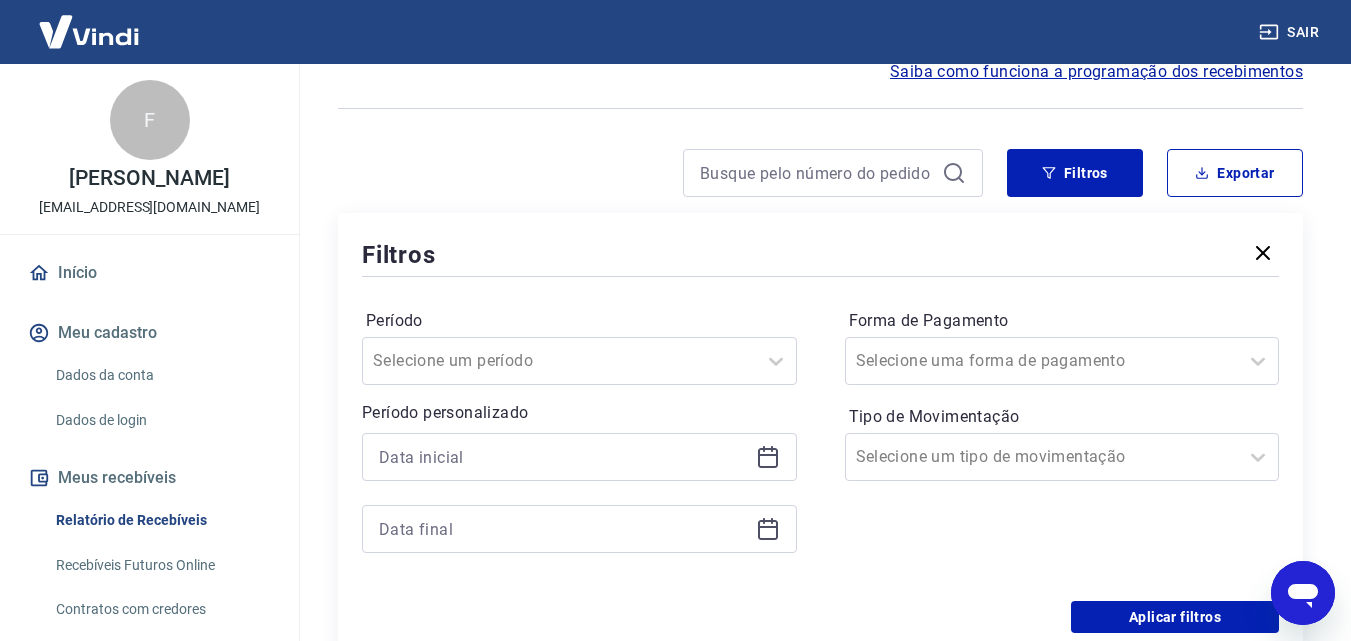 click on "Filtros" at bounding box center (820, 254) 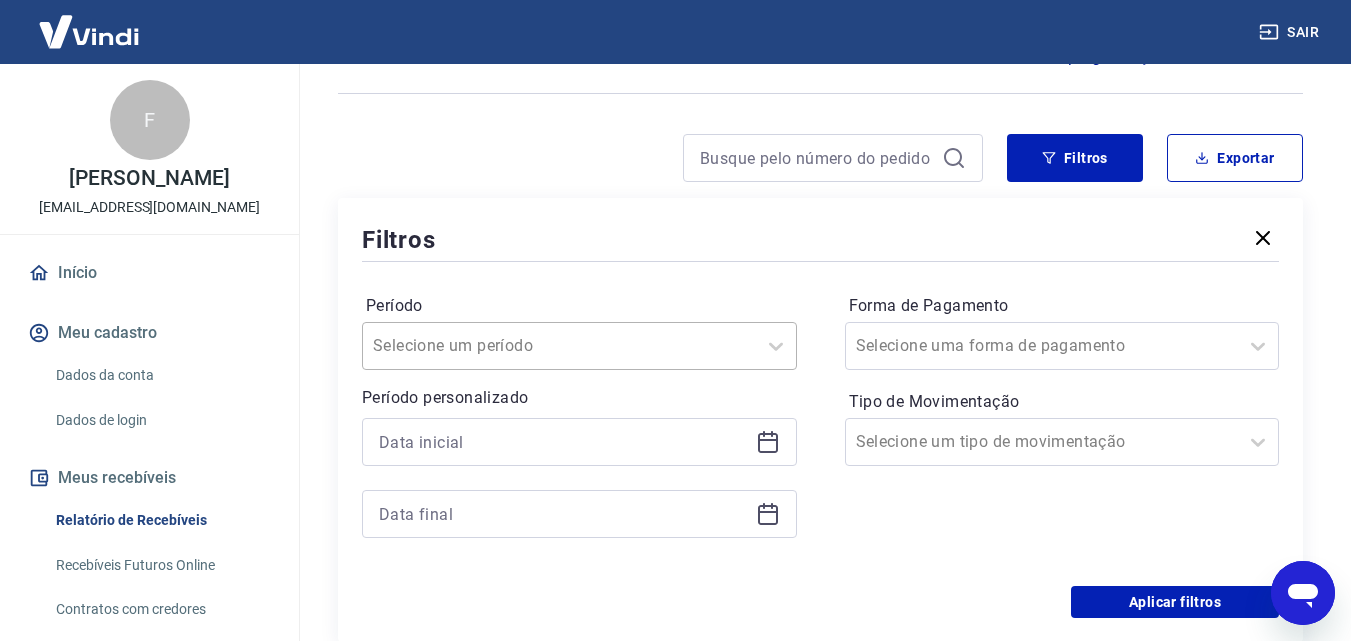 click on "Selecione um período" at bounding box center [579, 346] 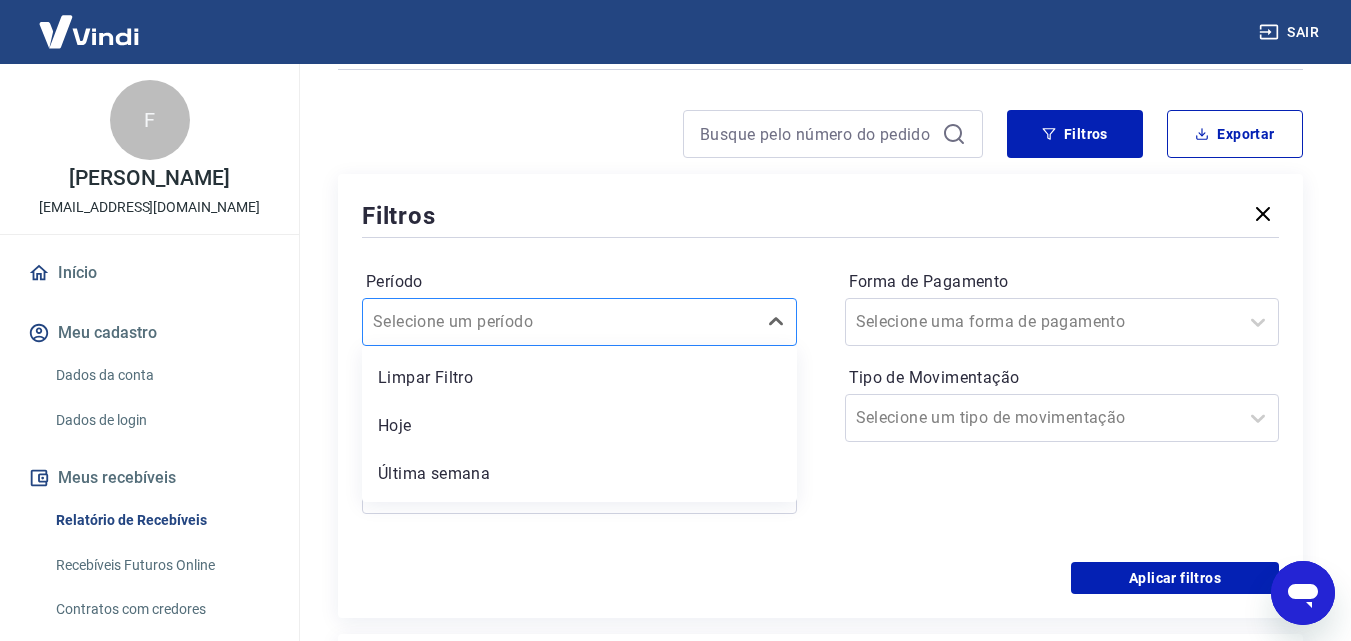 scroll, scrollTop: 144, scrollLeft: 0, axis: vertical 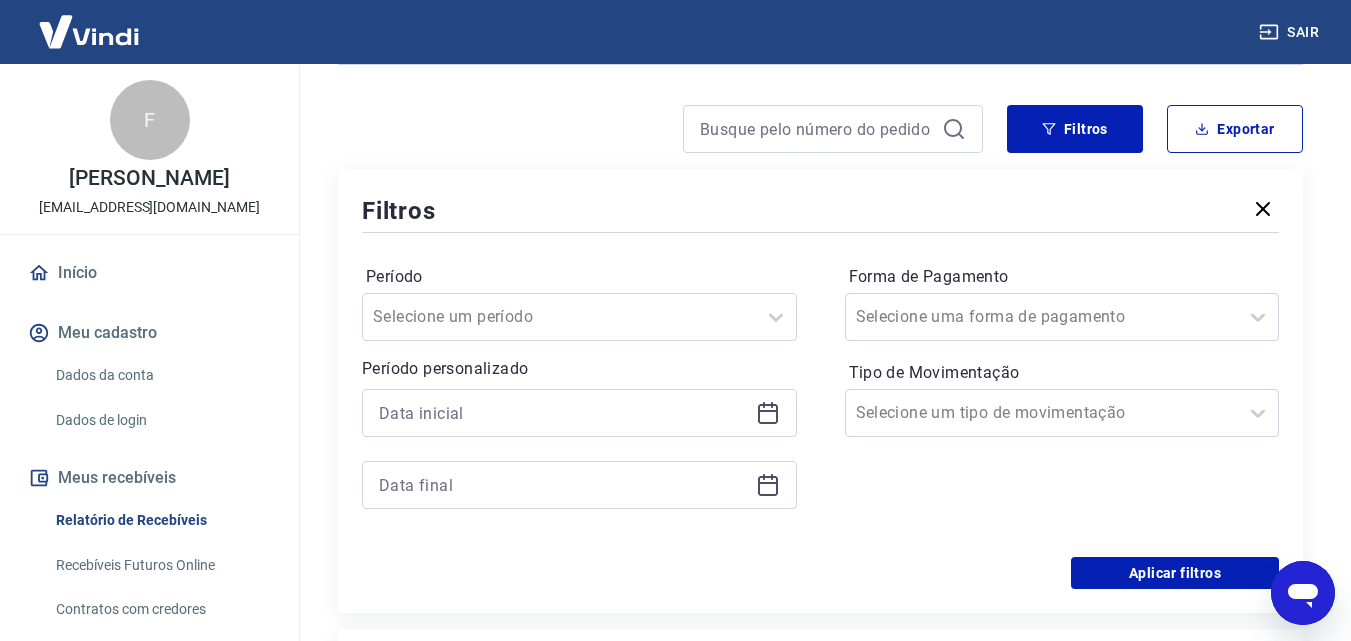 click on "Filtros" at bounding box center (820, 210) 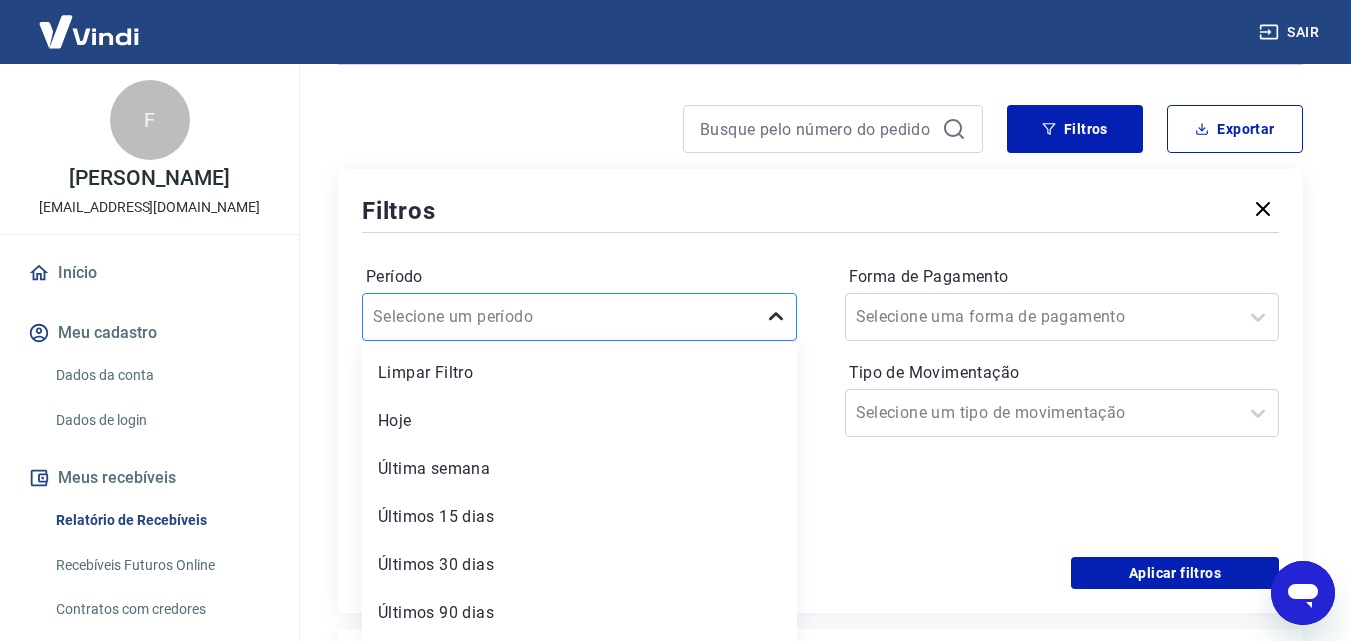 click 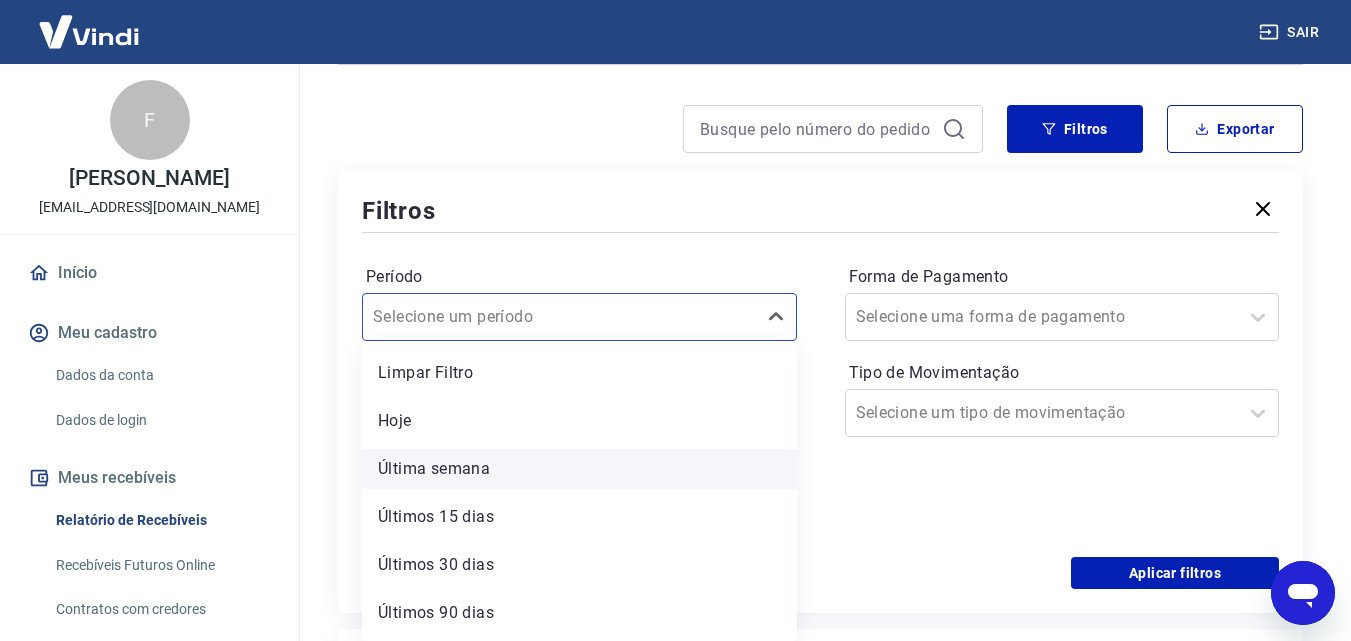 click on "Última semana" at bounding box center [579, 469] 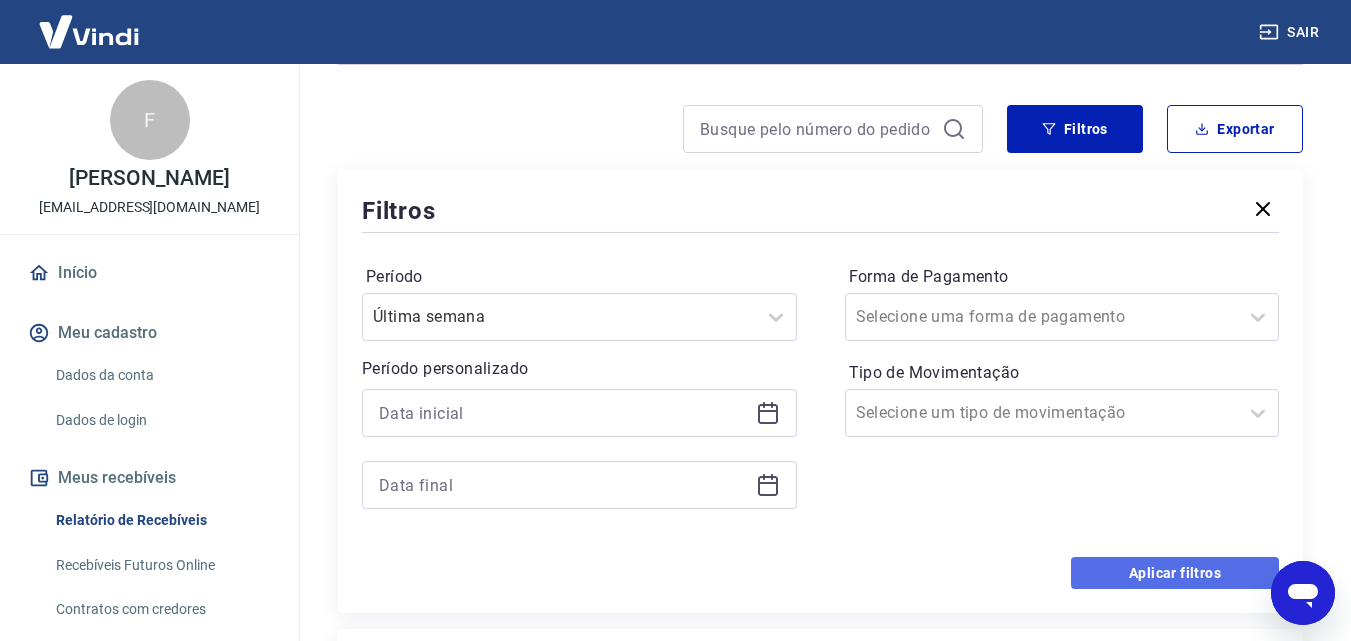 click on "Aplicar filtros" at bounding box center [1175, 573] 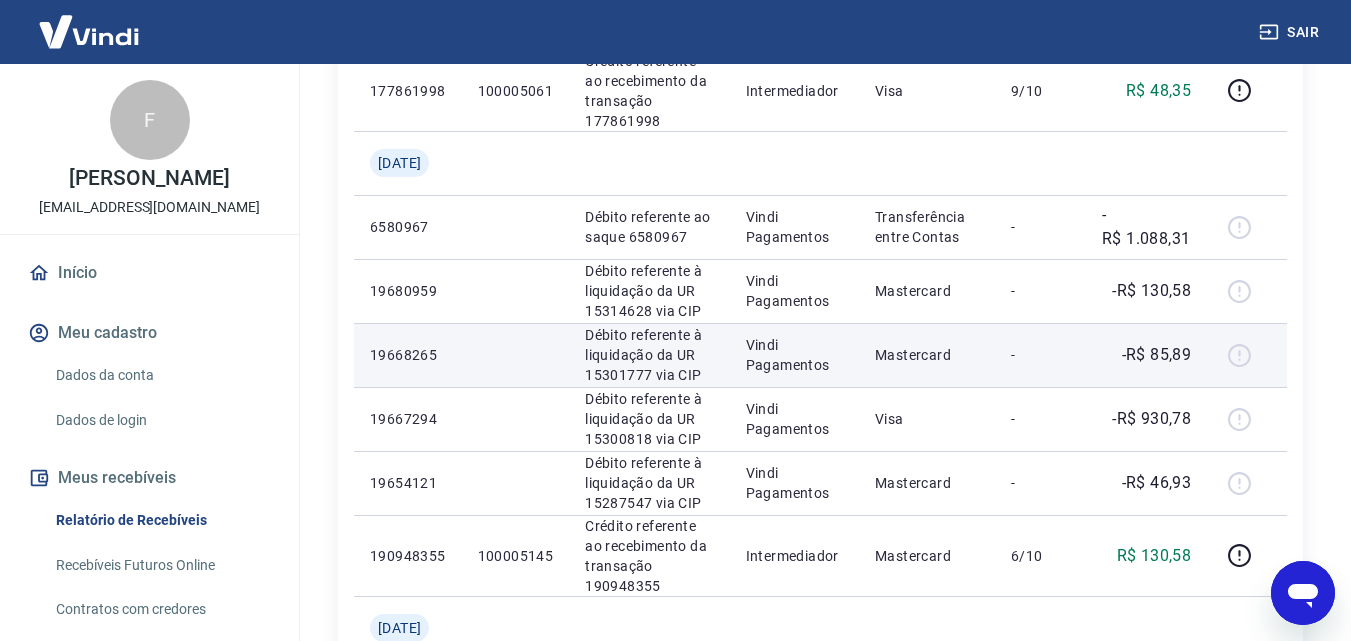 scroll, scrollTop: 1200, scrollLeft: 0, axis: vertical 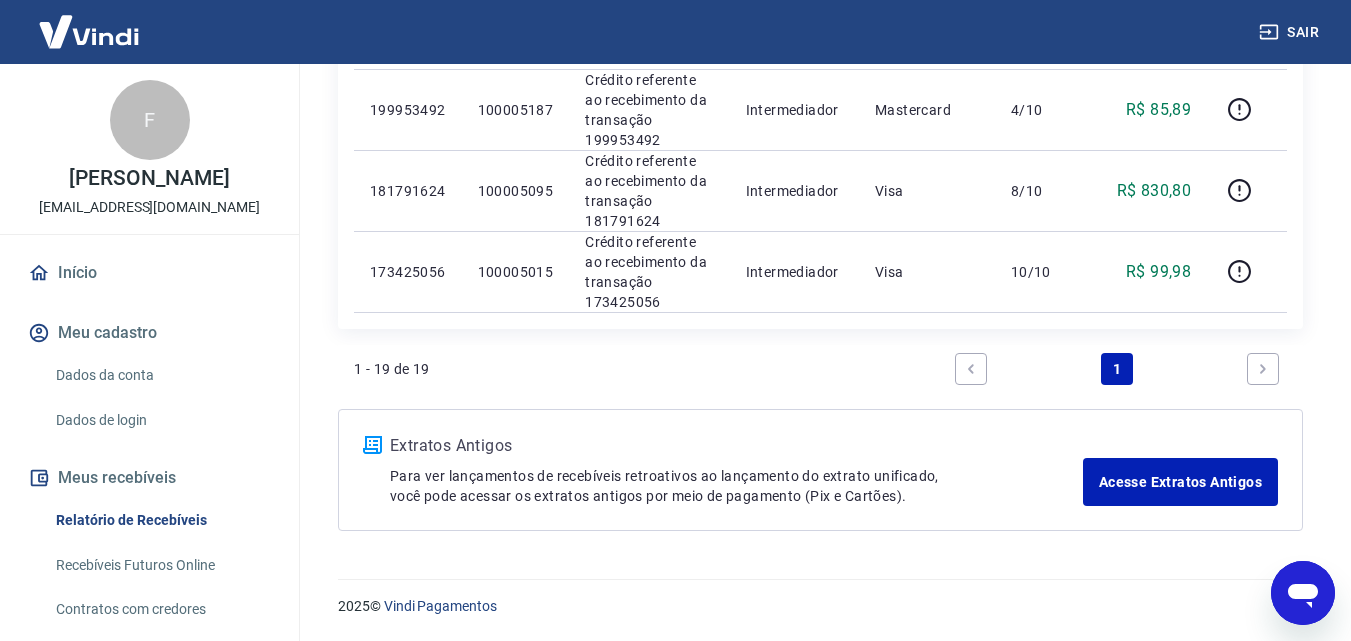 click at bounding box center [1263, 369] 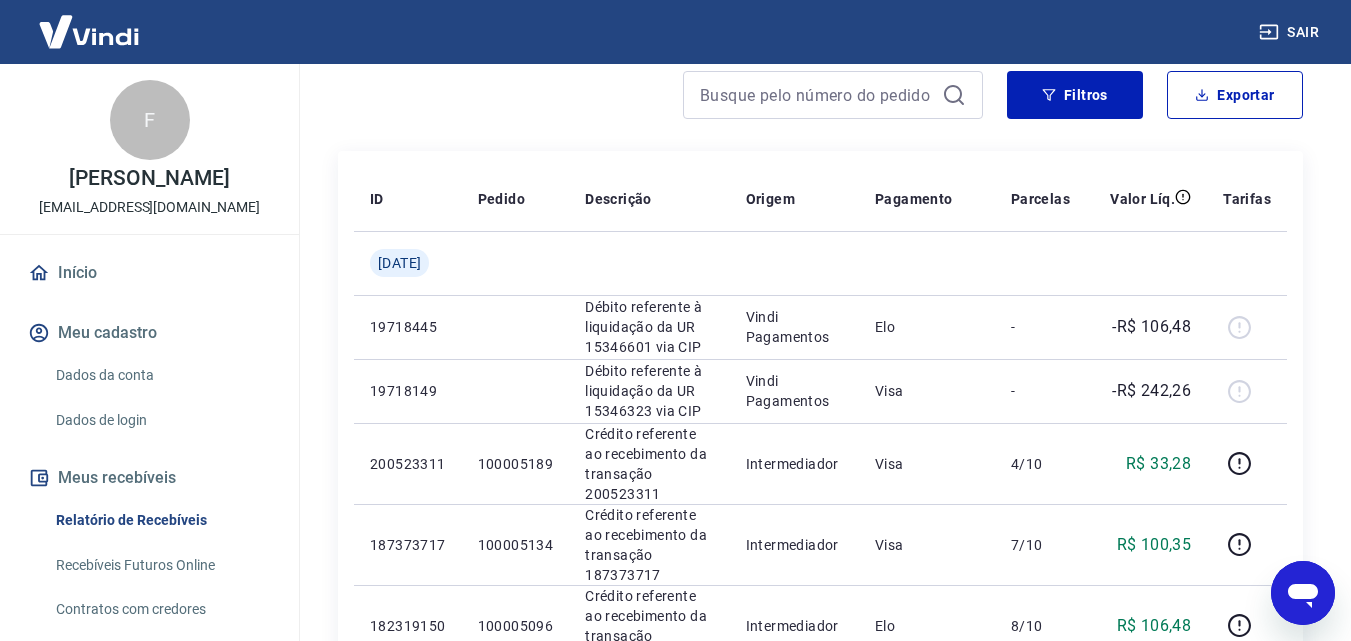 scroll, scrollTop: 0, scrollLeft: 0, axis: both 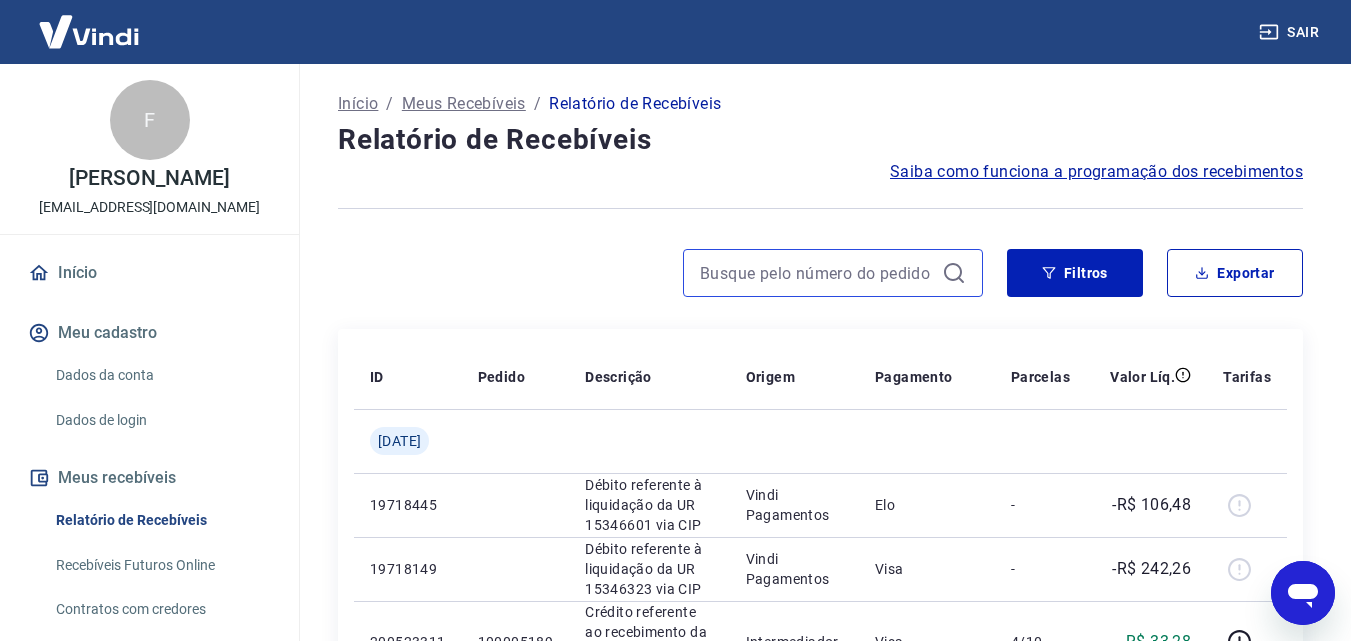 drag, startPoint x: 851, startPoint y: 272, endPoint x: 864, endPoint y: 273, distance: 13.038404 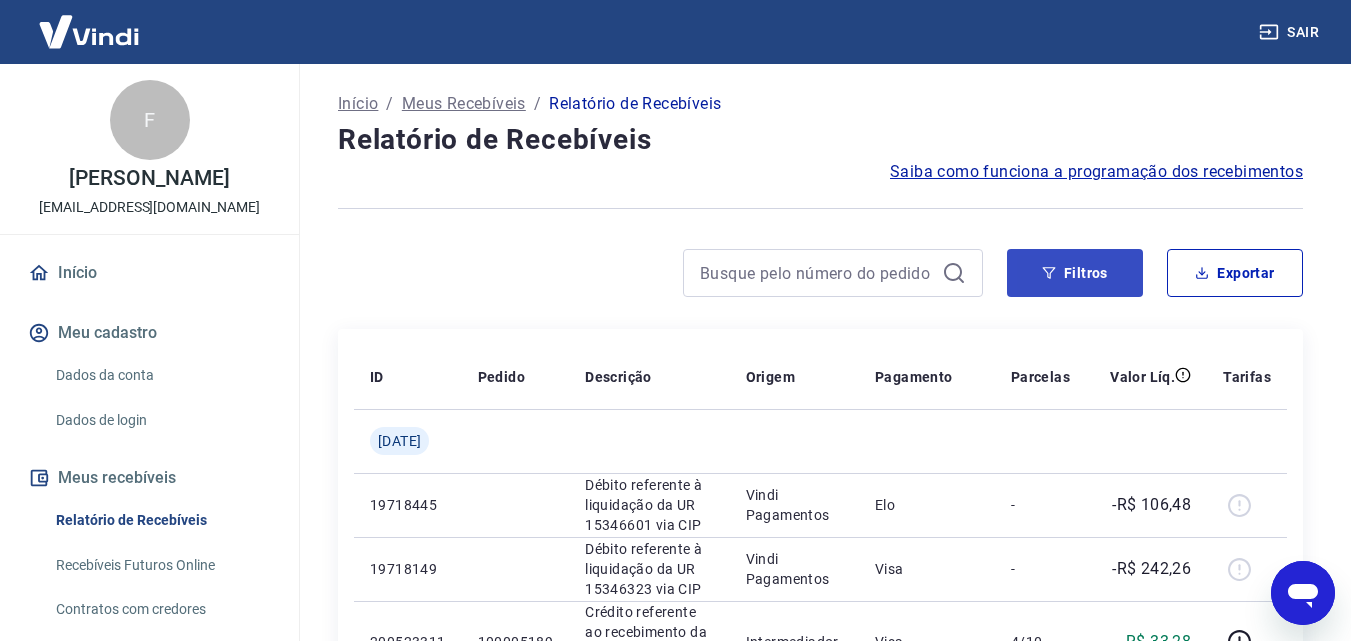 drag, startPoint x: 945, startPoint y: 273, endPoint x: 1045, endPoint y: 264, distance: 100.40418 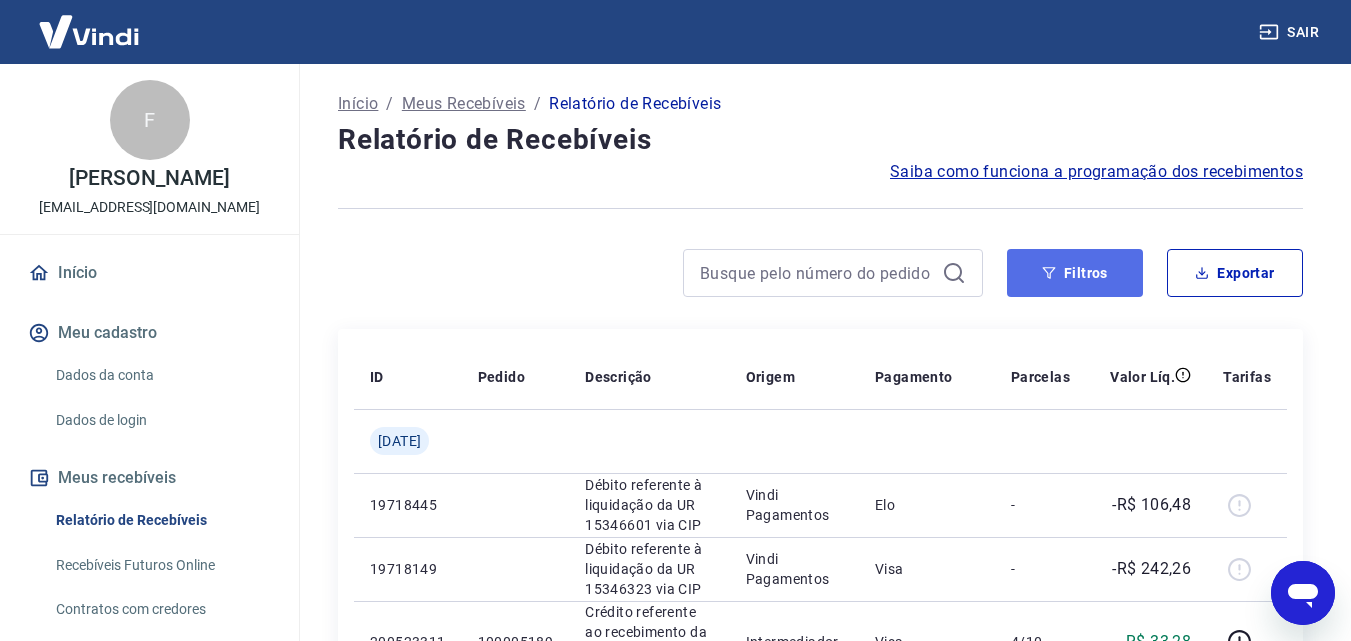 click on "Filtros" at bounding box center [1075, 273] 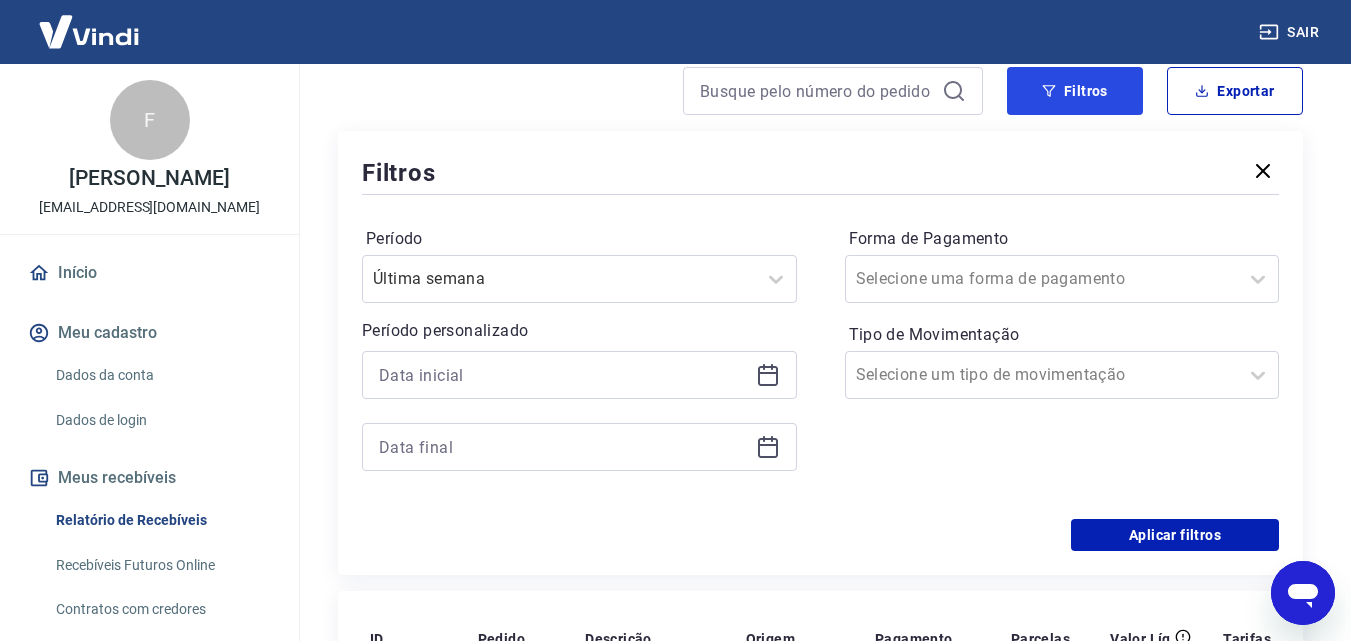 scroll, scrollTop: 200, scrollLeft: 0, axis: vertical 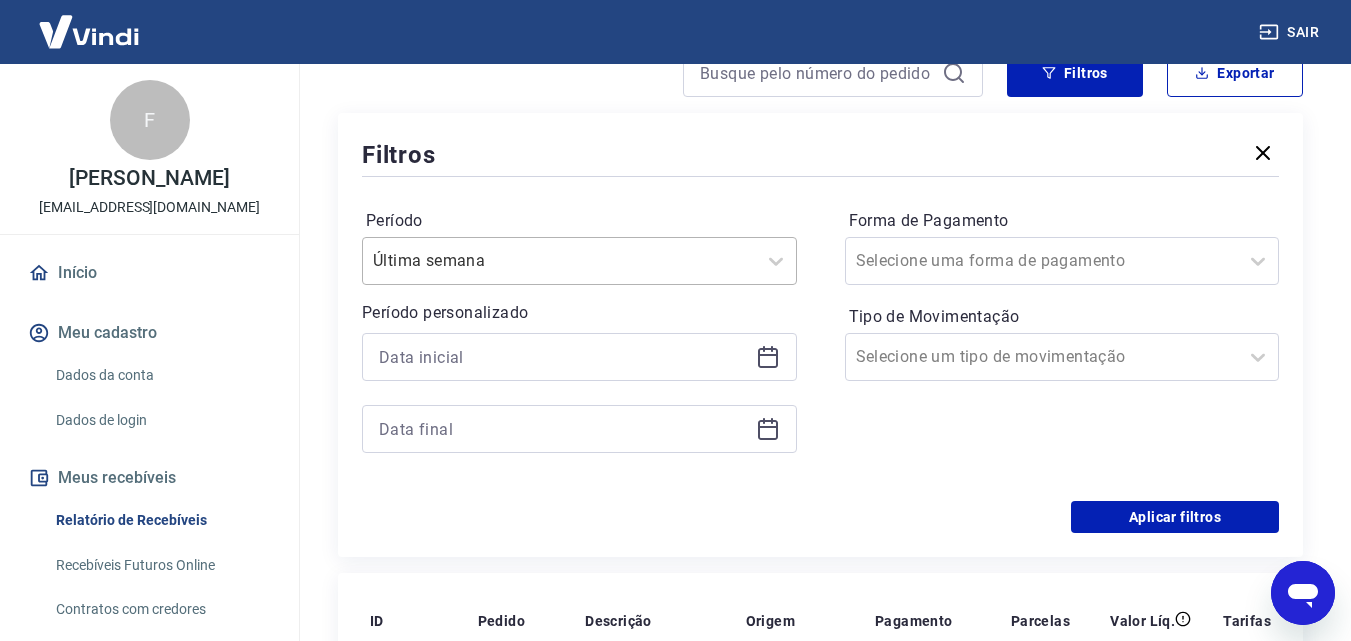 click on "Período" at bounding box center (474, 261) 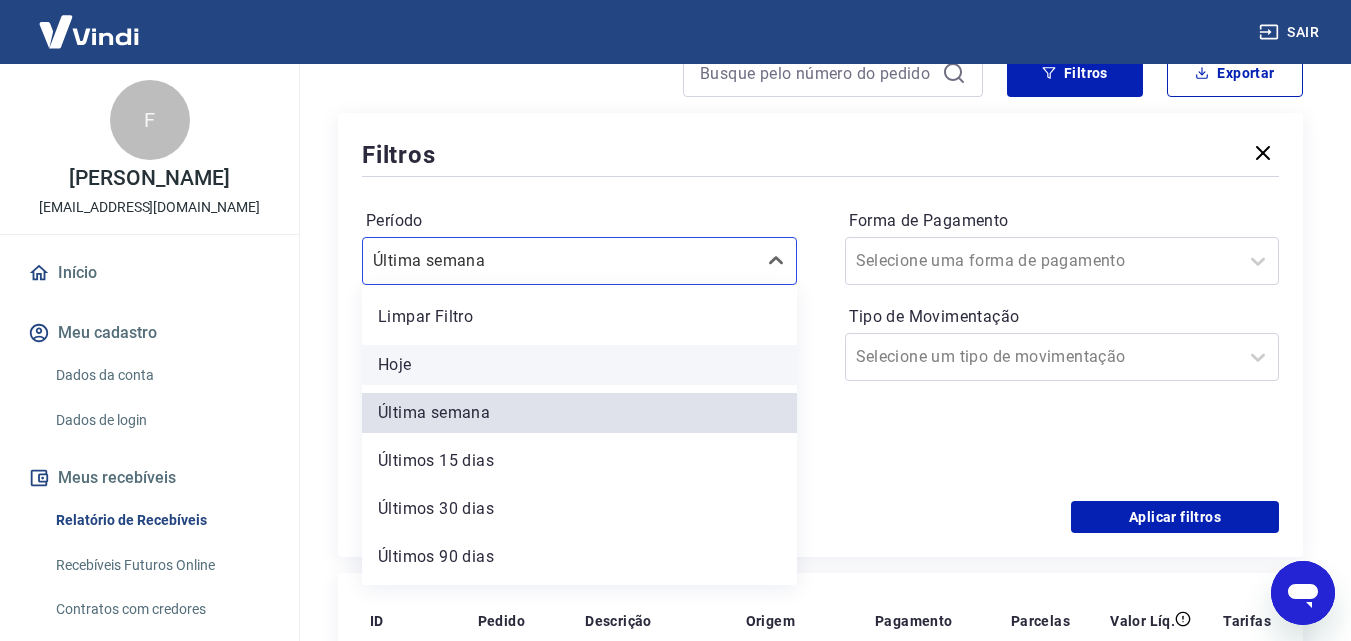 click on "Hoje" at bounding box center [579, 365] 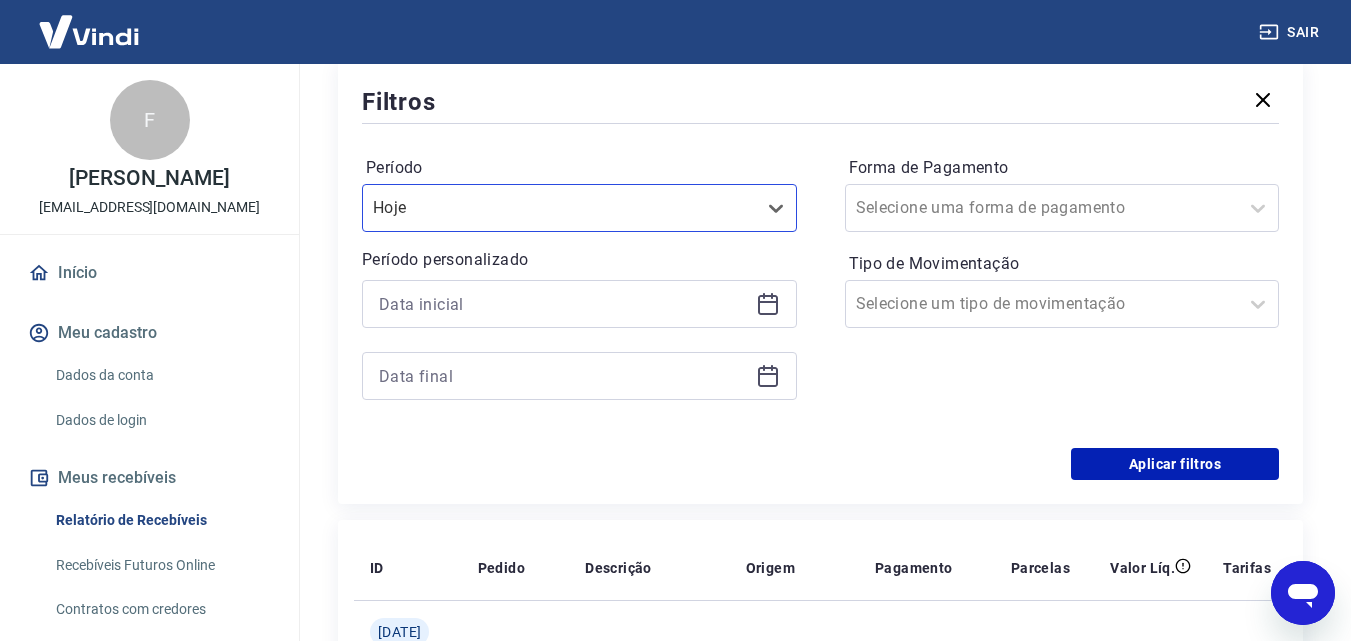 scroll, scrollTop: 300, scrollLeft: 0, axis: vertical 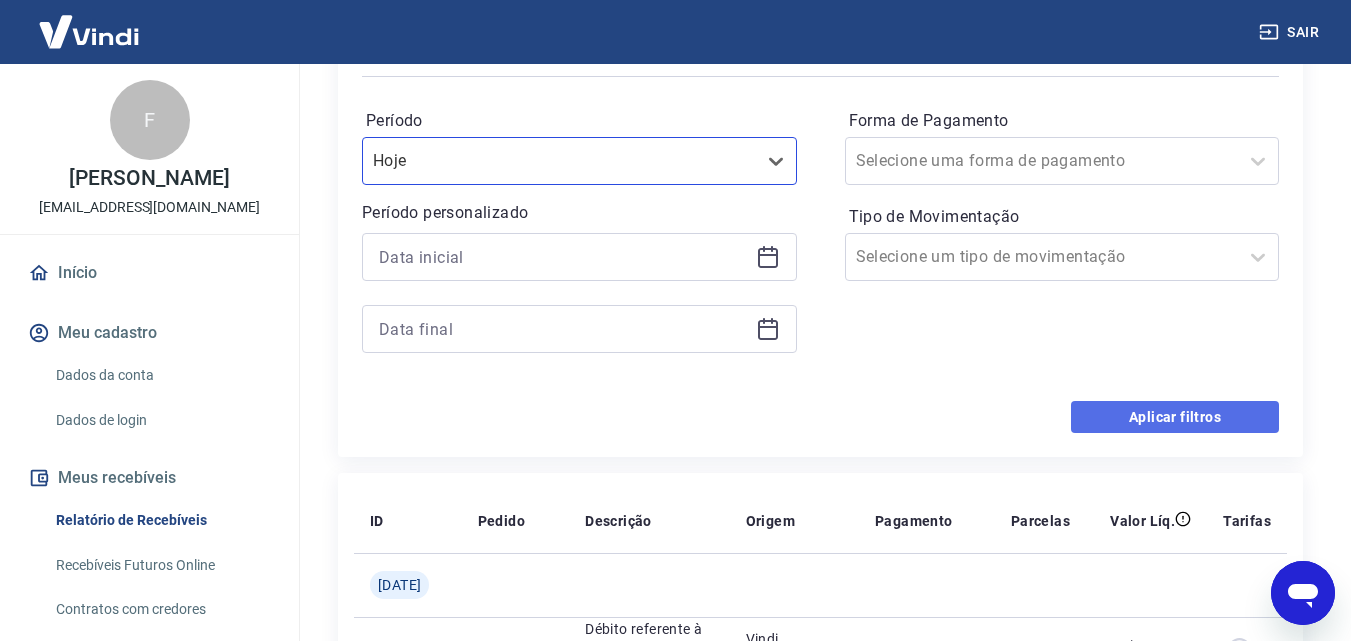 click on "Aplicar filtros" at bounding box center [1175, 417] 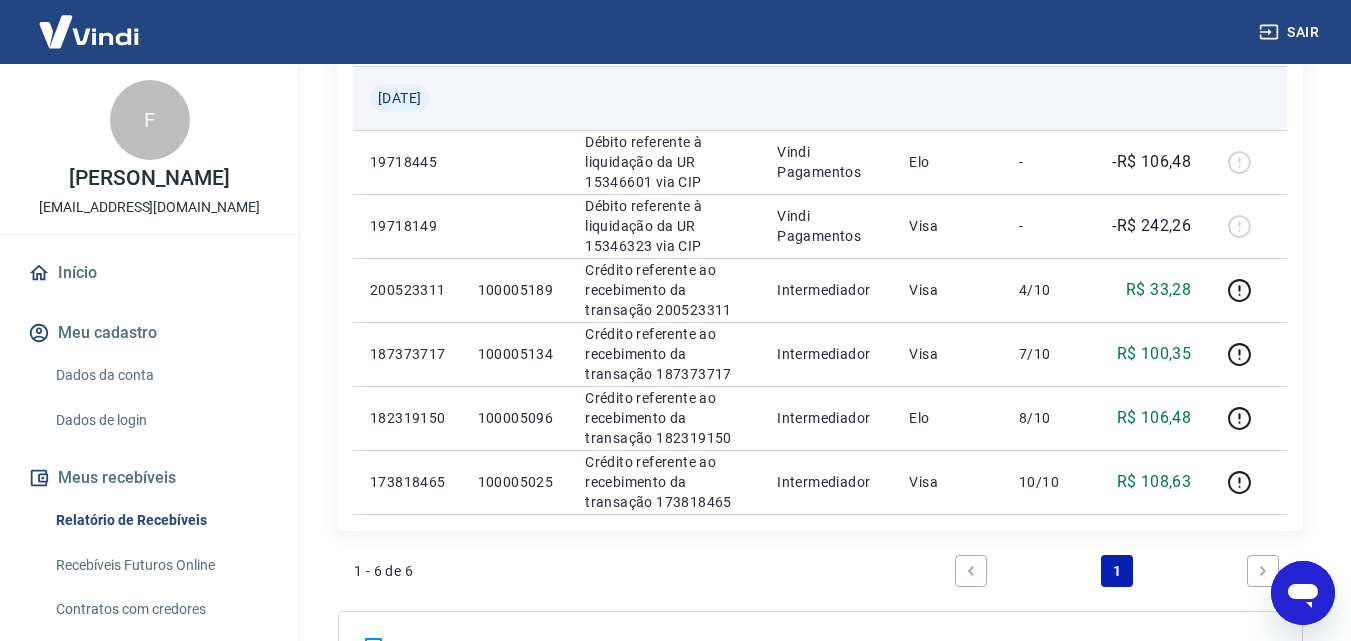 scroll, scrollTop: 0, scrollLeft: 0, axis: both 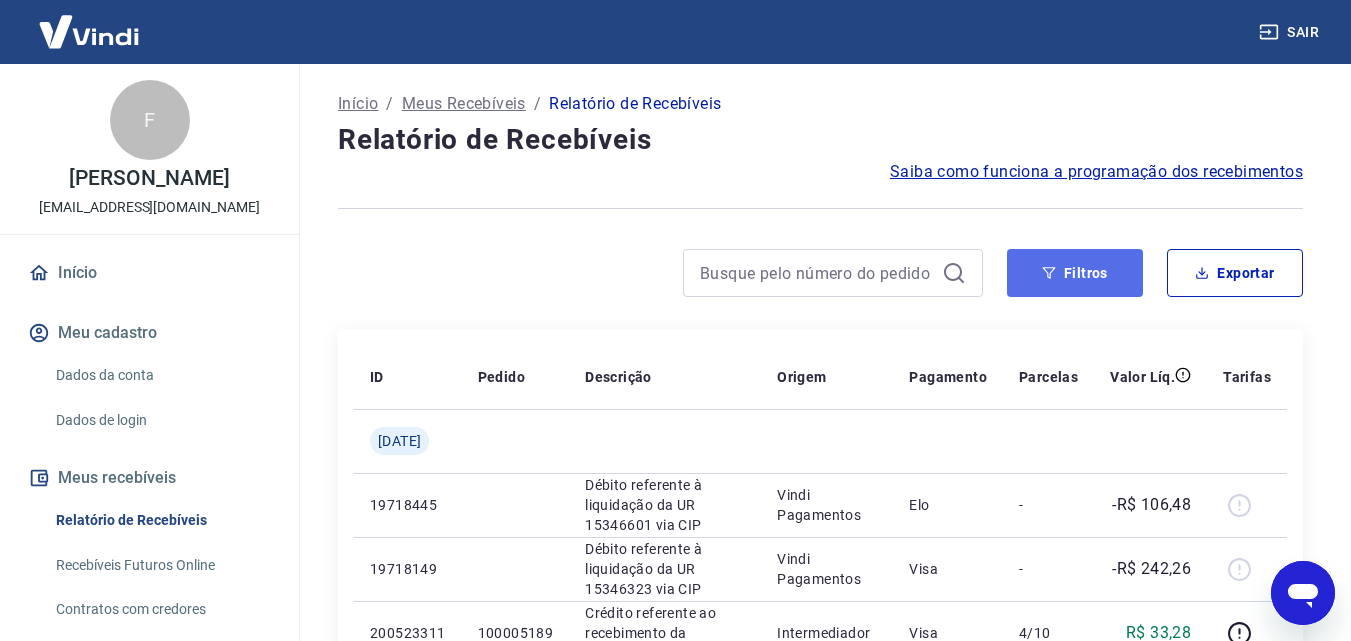 click on "Filtros" at bounding box center [1075, 273] 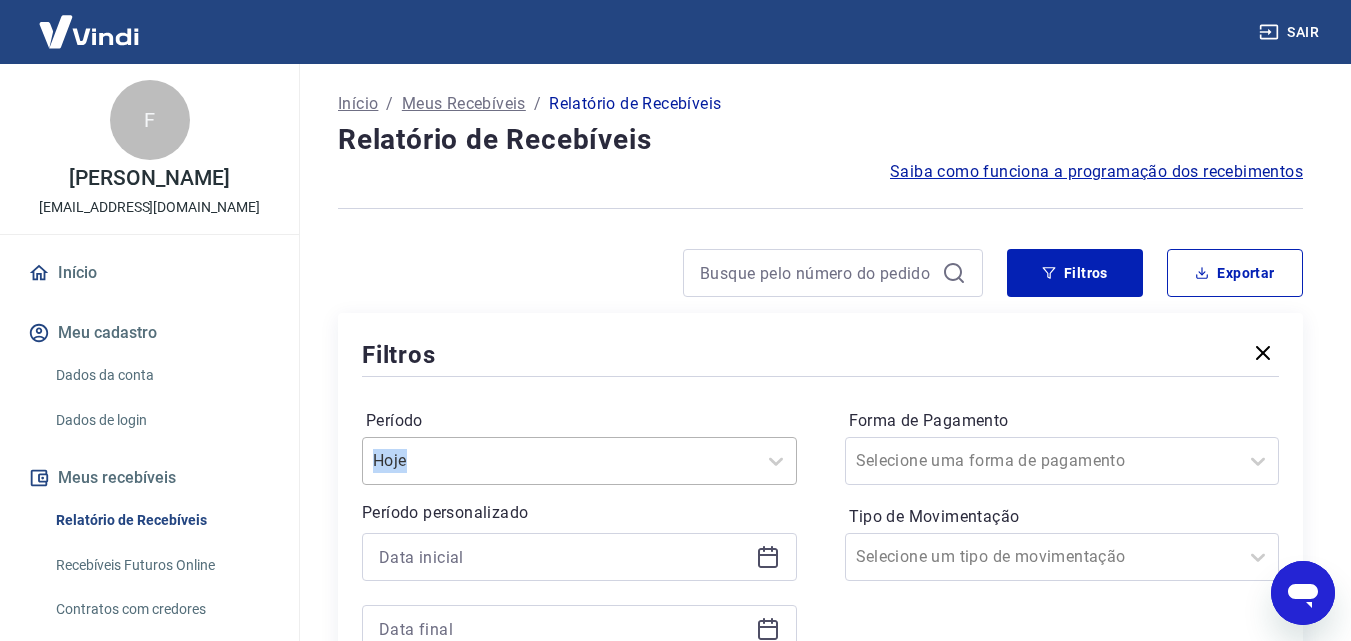 click on "[PERSON_NAME]" at bounding box center (579, 445) 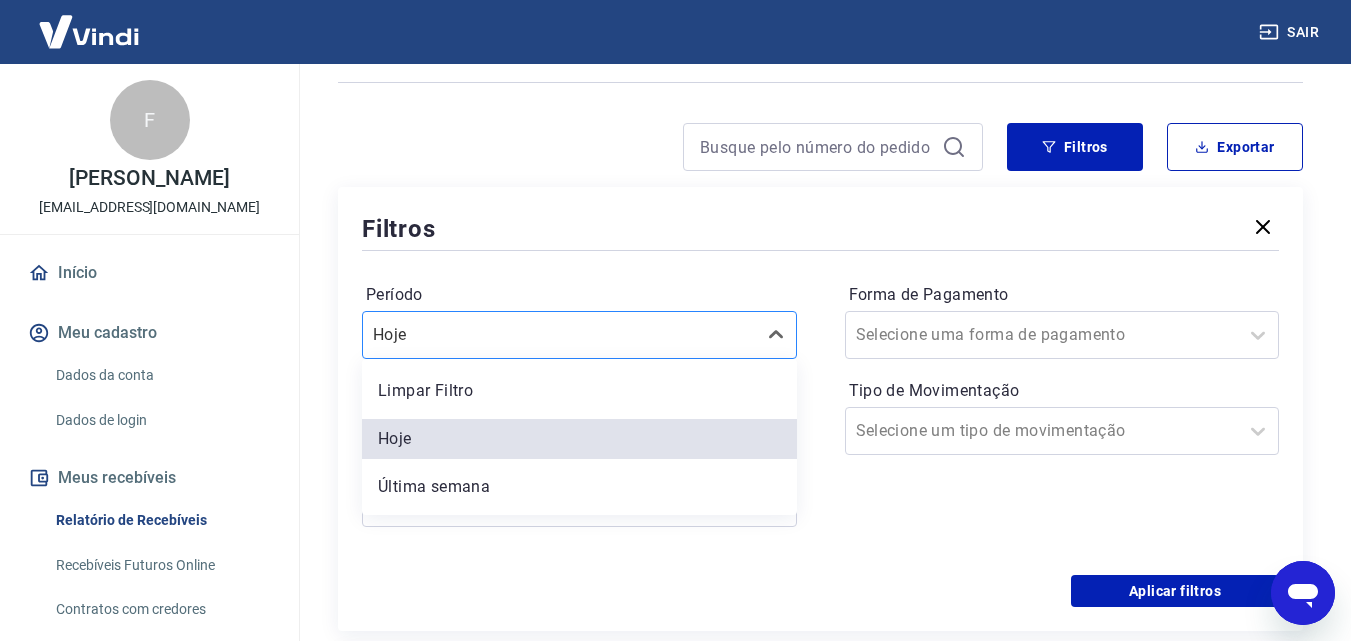 click on "option Limpar Filtro focused, 1 of 7. 7 results available. Use Up and Down to choose options, press Enter to select the currently focused option, press Escape to exit the menu, press Tab to select the option and exit the menu. Hoje Limpar Filtro Hoje Última semana Últimos 15 dias Últimos 30 dias Últimos 90 dias Últimos 6 meses" at bounding box center [579, 335] 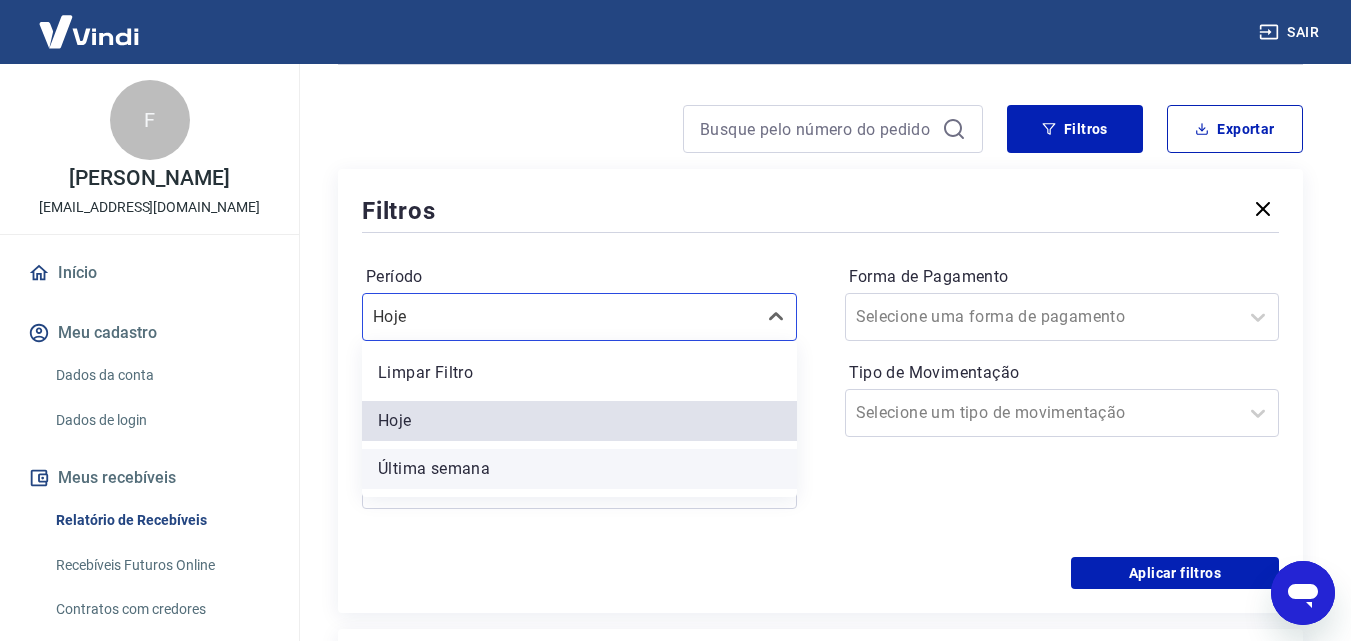 click on "Última semana" at bounding box center (579, 469) 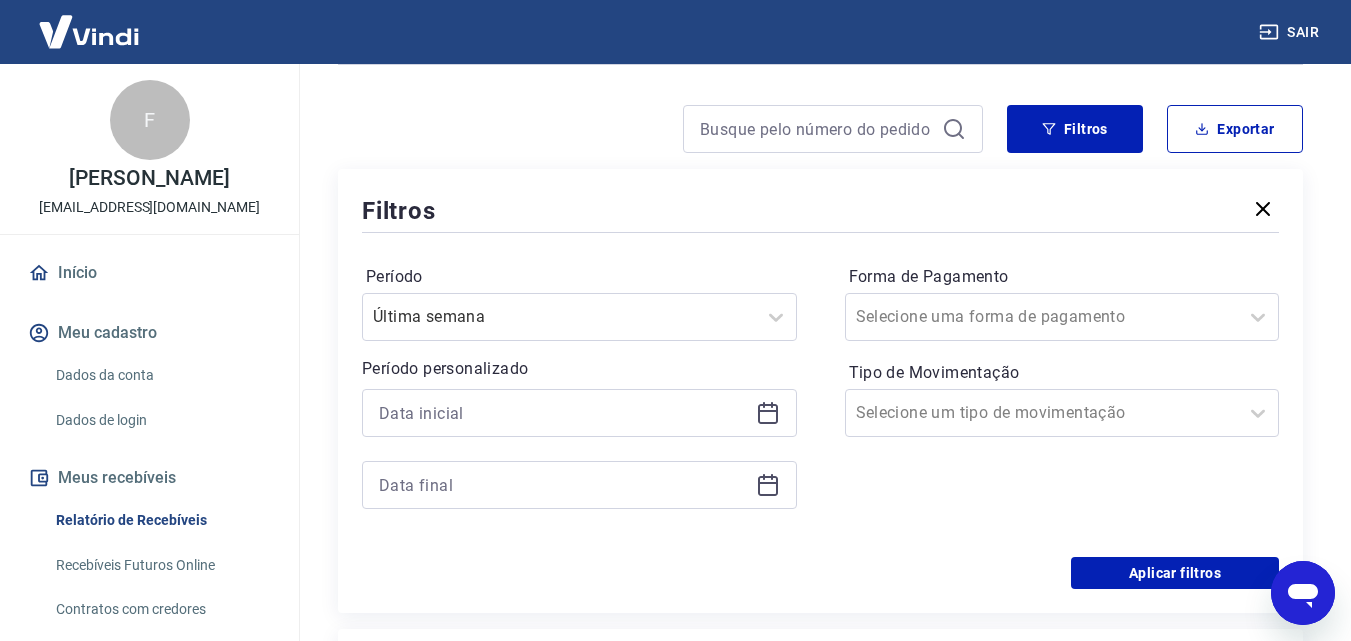 click at bounding box center [579, 449] 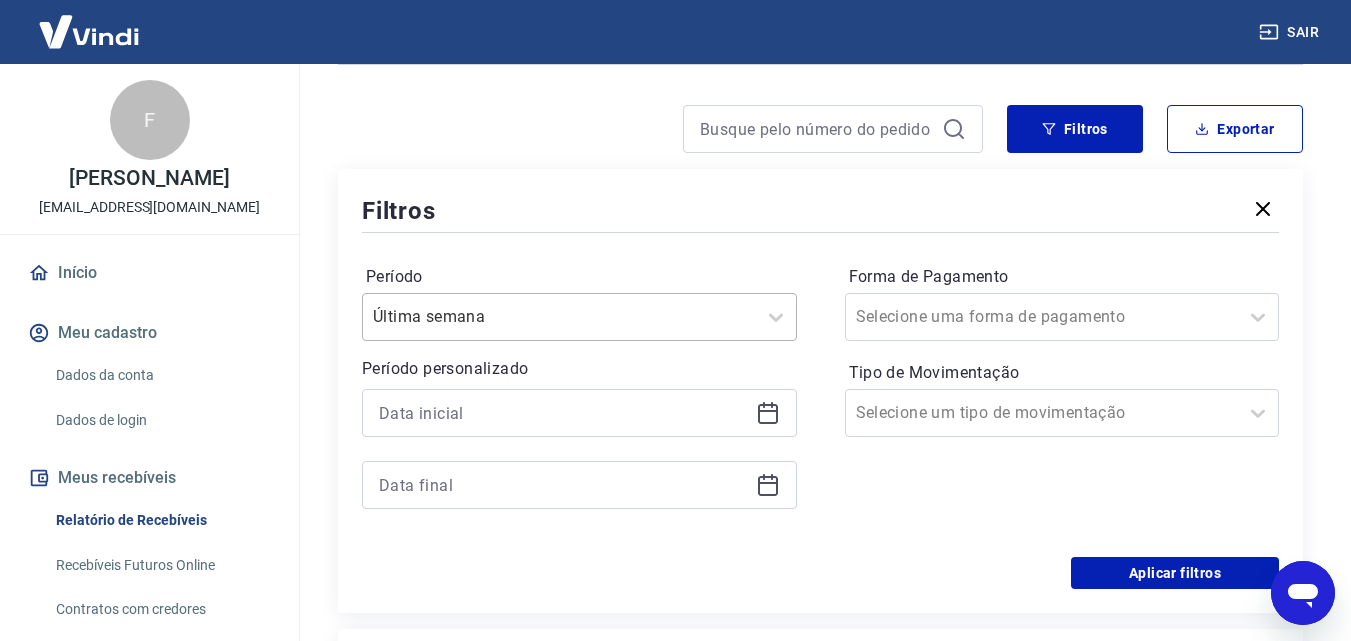 scroll, scrollTop: 244, scrollLeft: 0, axis: vertical 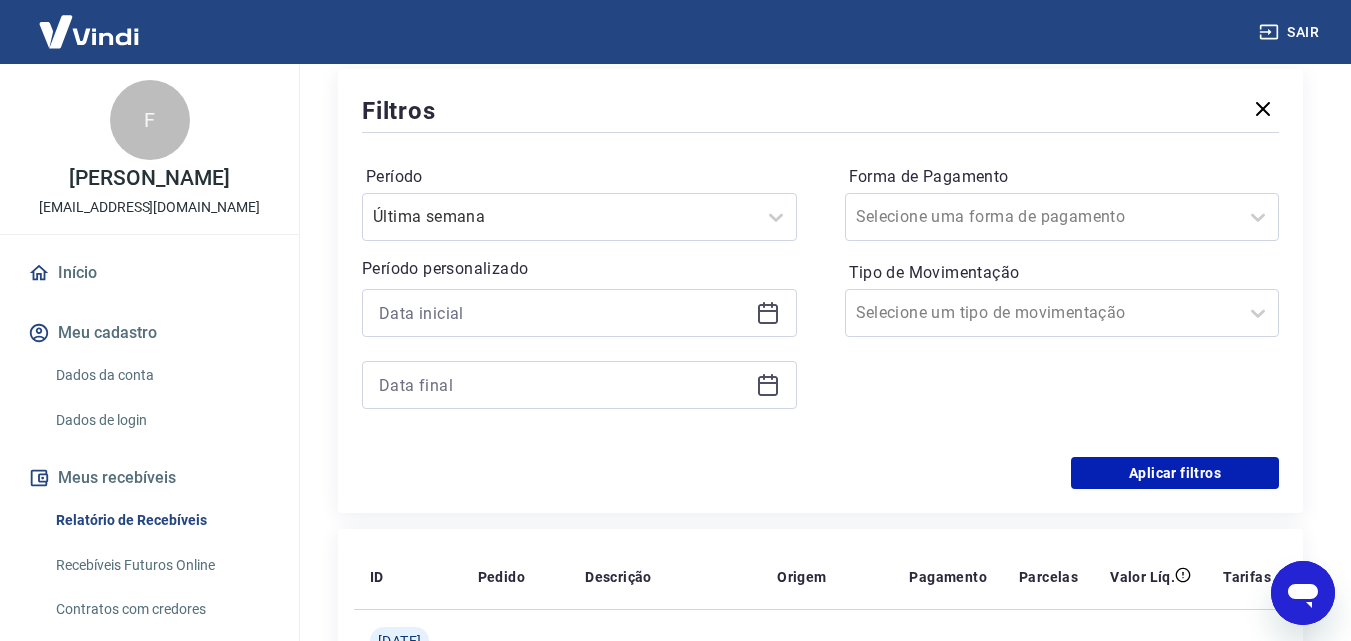 click 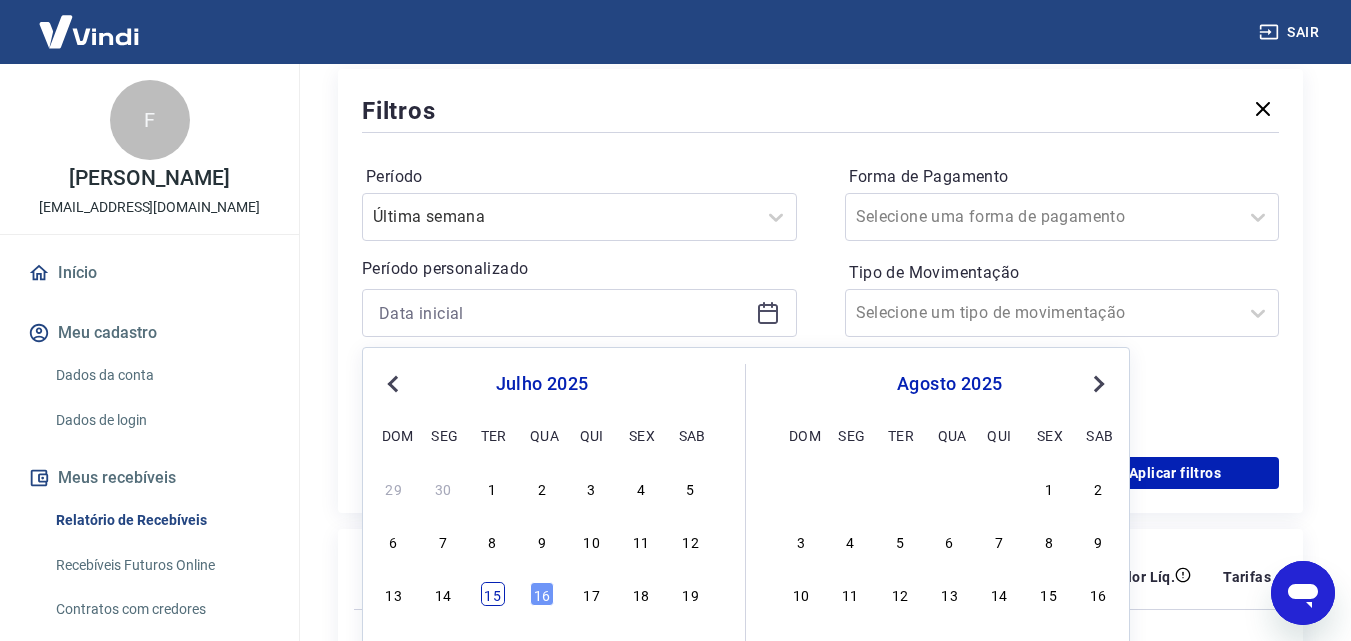 click on "15" at bounding box center [493, 594] 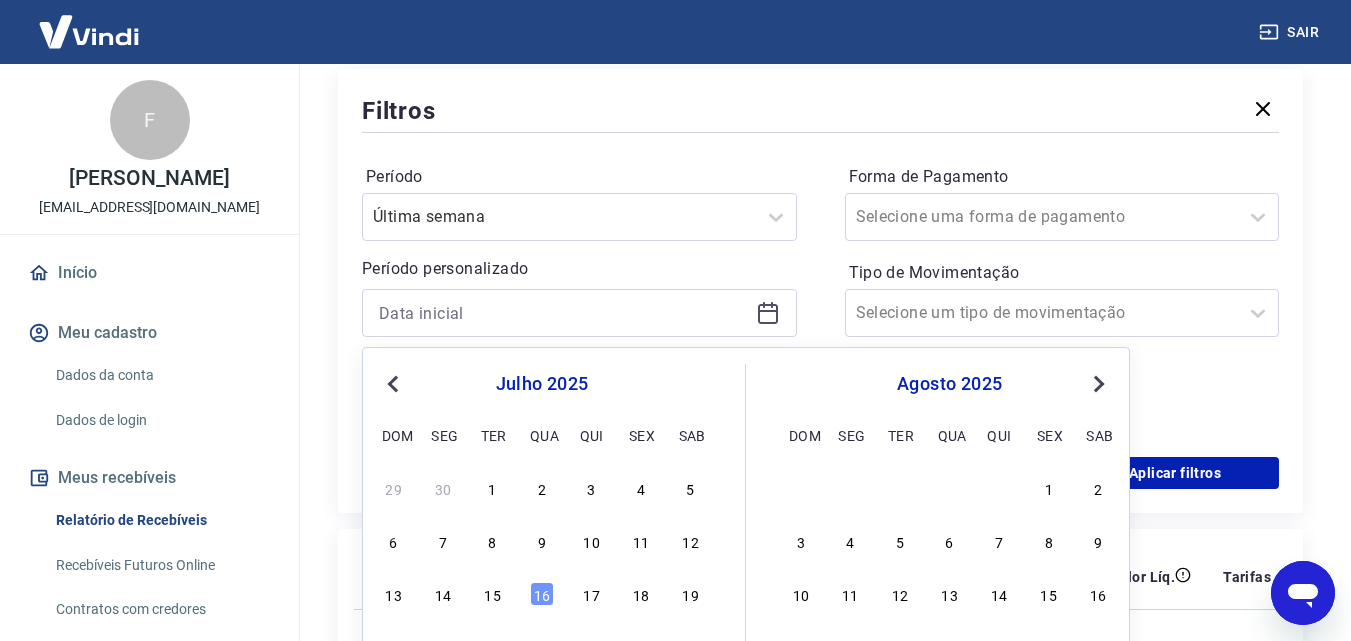 type on "[DATE]" 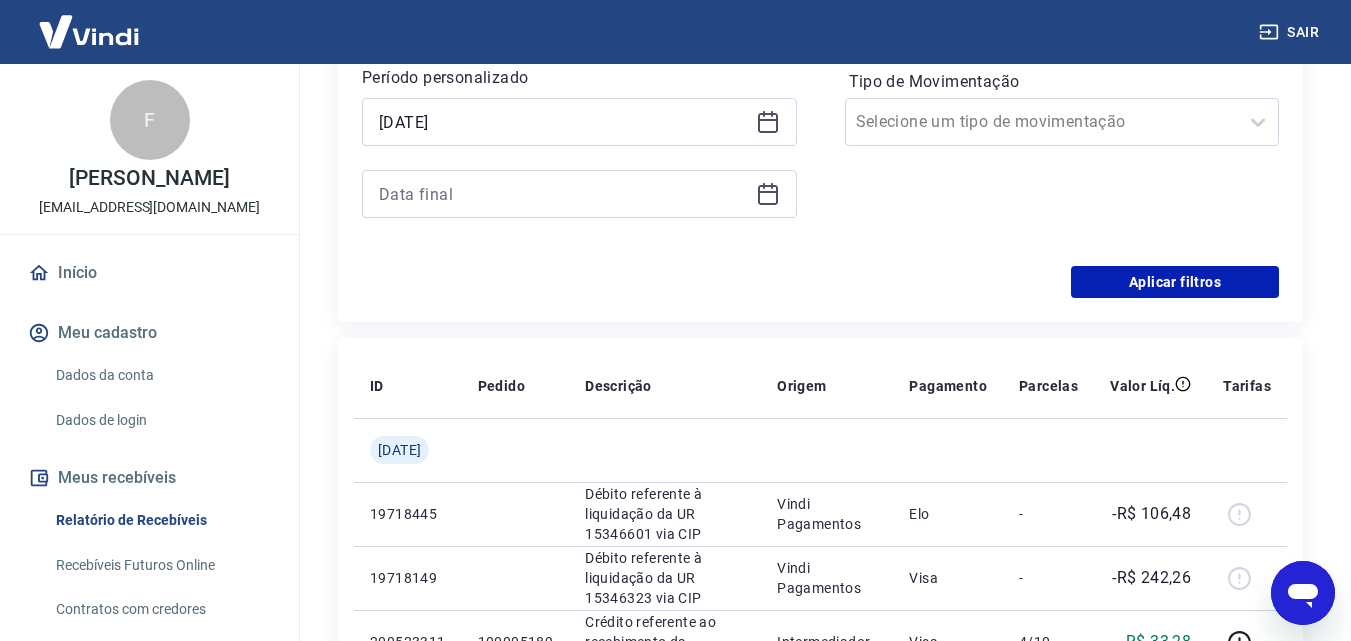 scroll, scrollTop: 444, scrollLeft: 0, axis: vertical 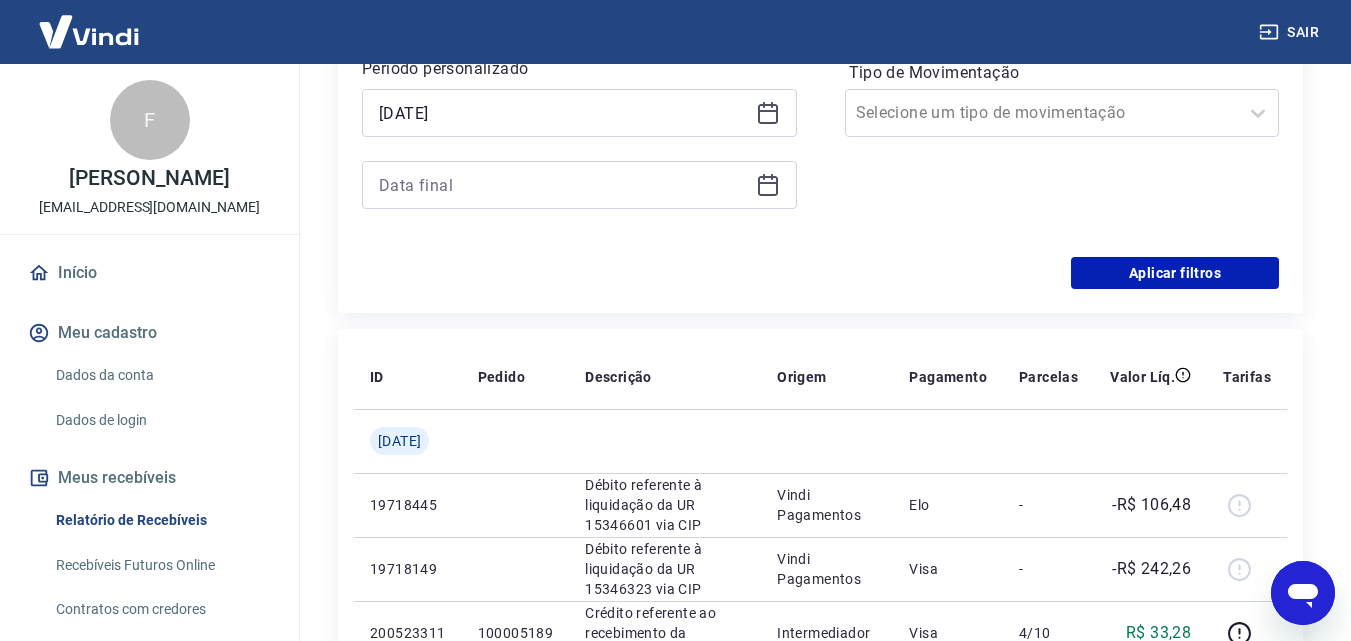 click 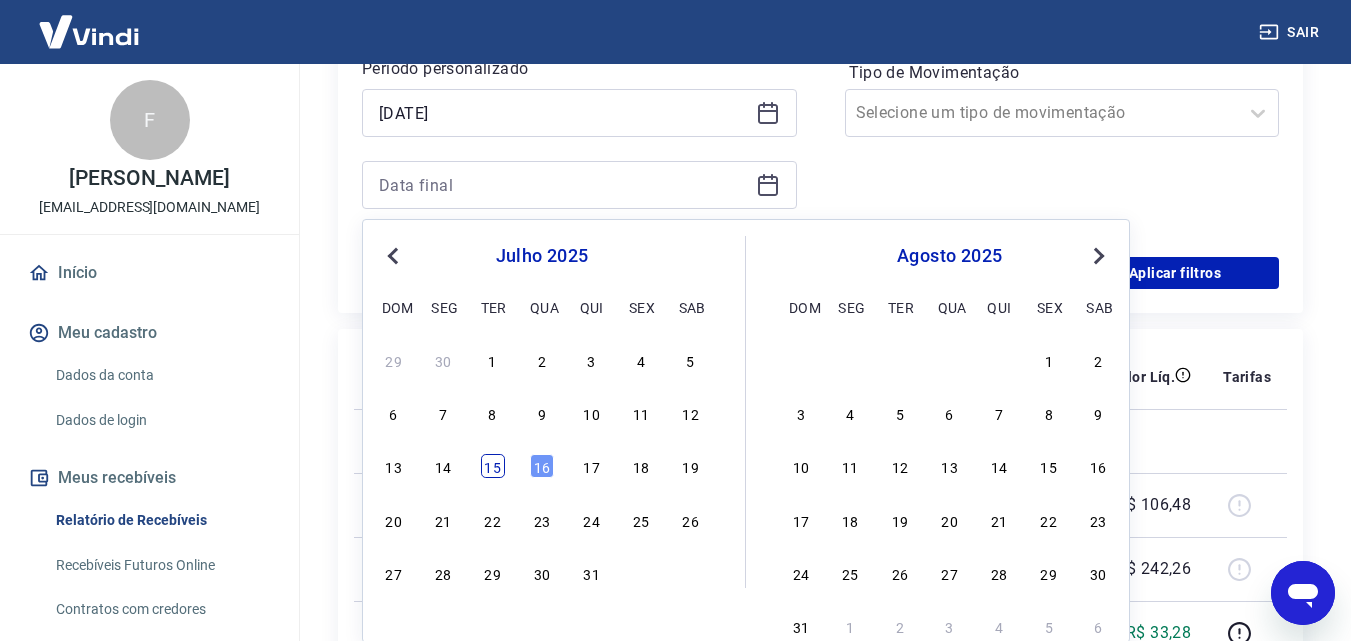 click on "15" at bounding box center [493, 466] 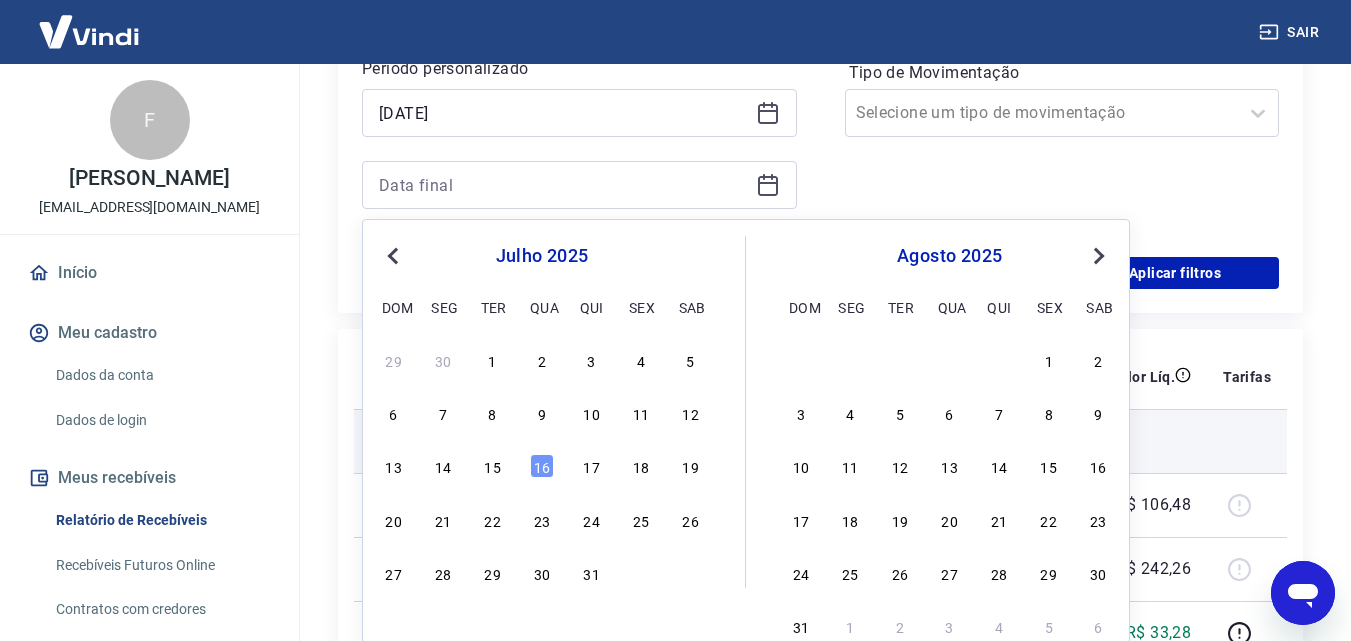 type on "[DATE]" 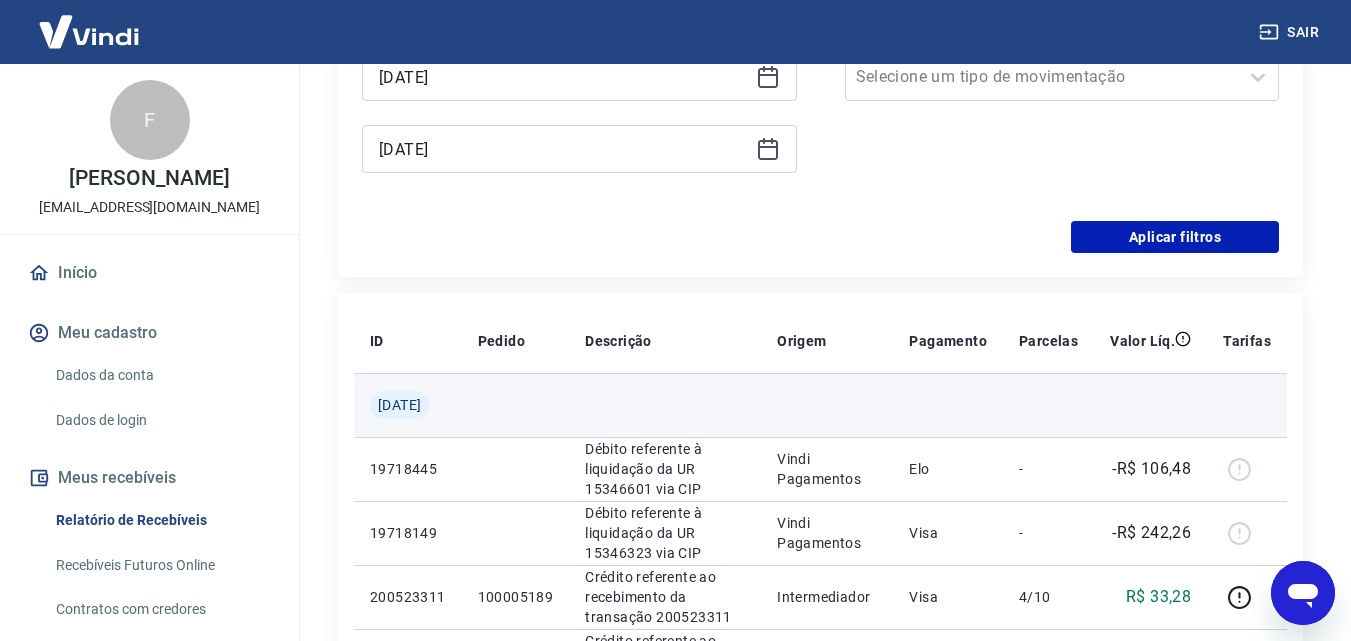 scroll, scrollTop: 544, scrollLeft: 0, axis: vertical 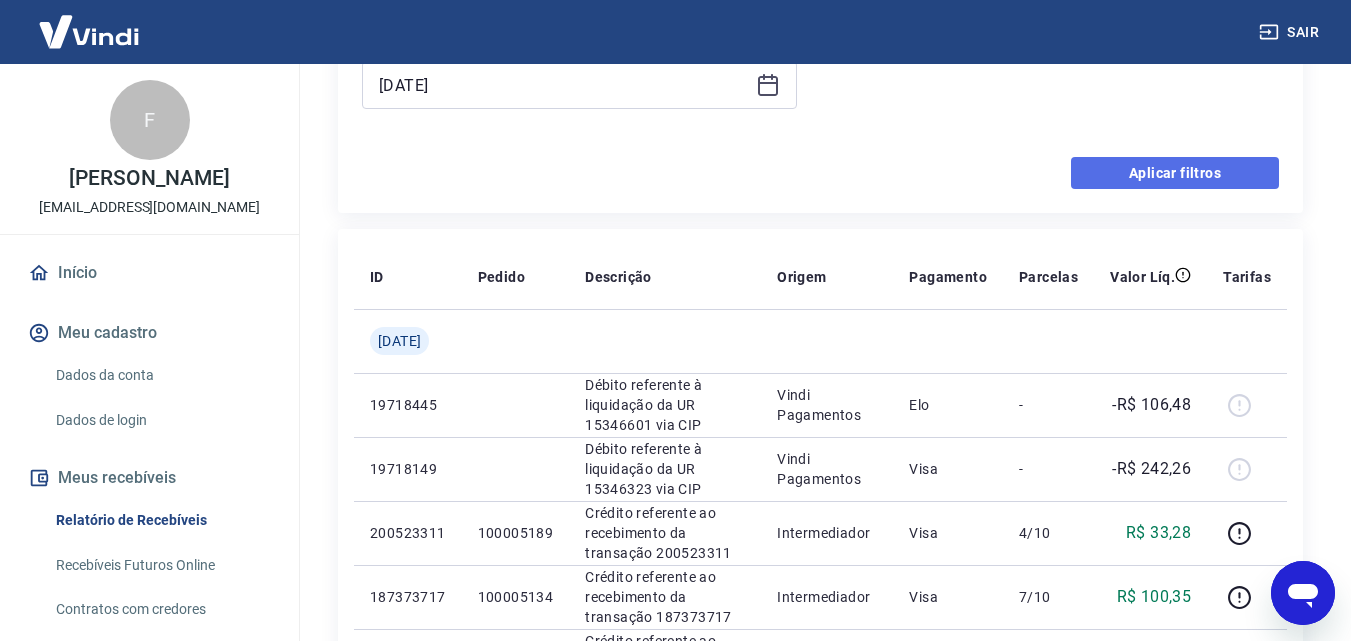 click on "Aplicar filtros" at bounding box center (1175, 173) 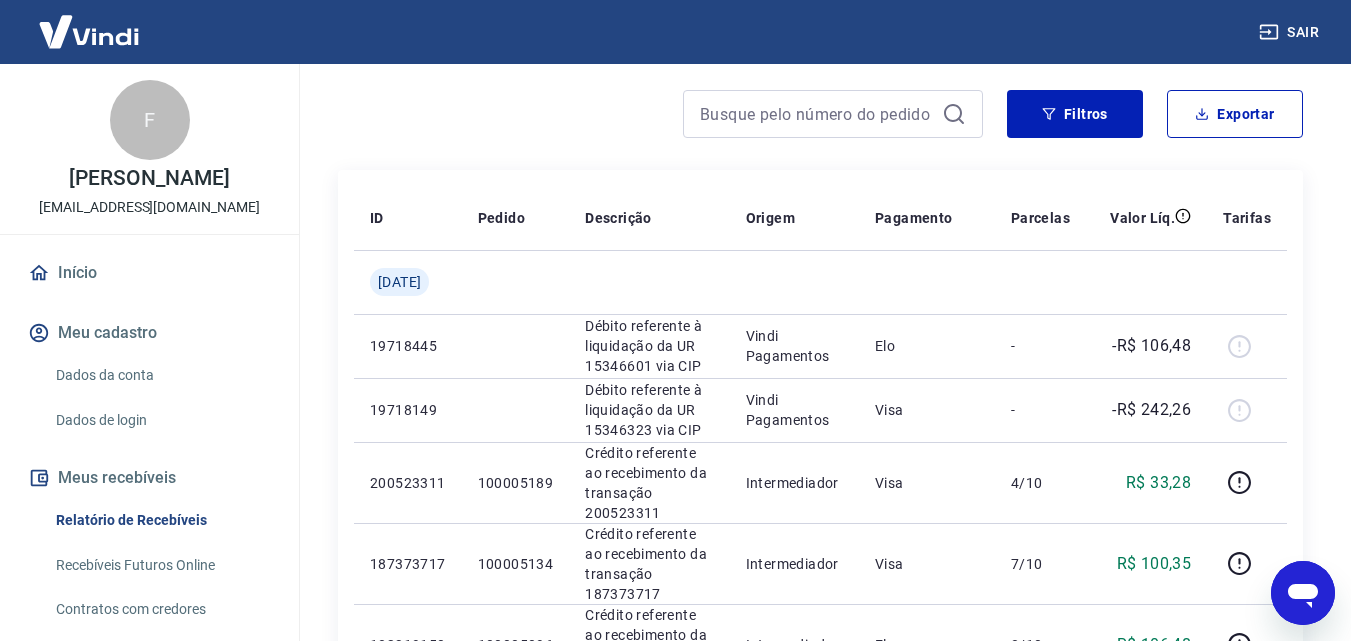 scroll, scrollTop: 0, scrollLeft: 0, axis: both 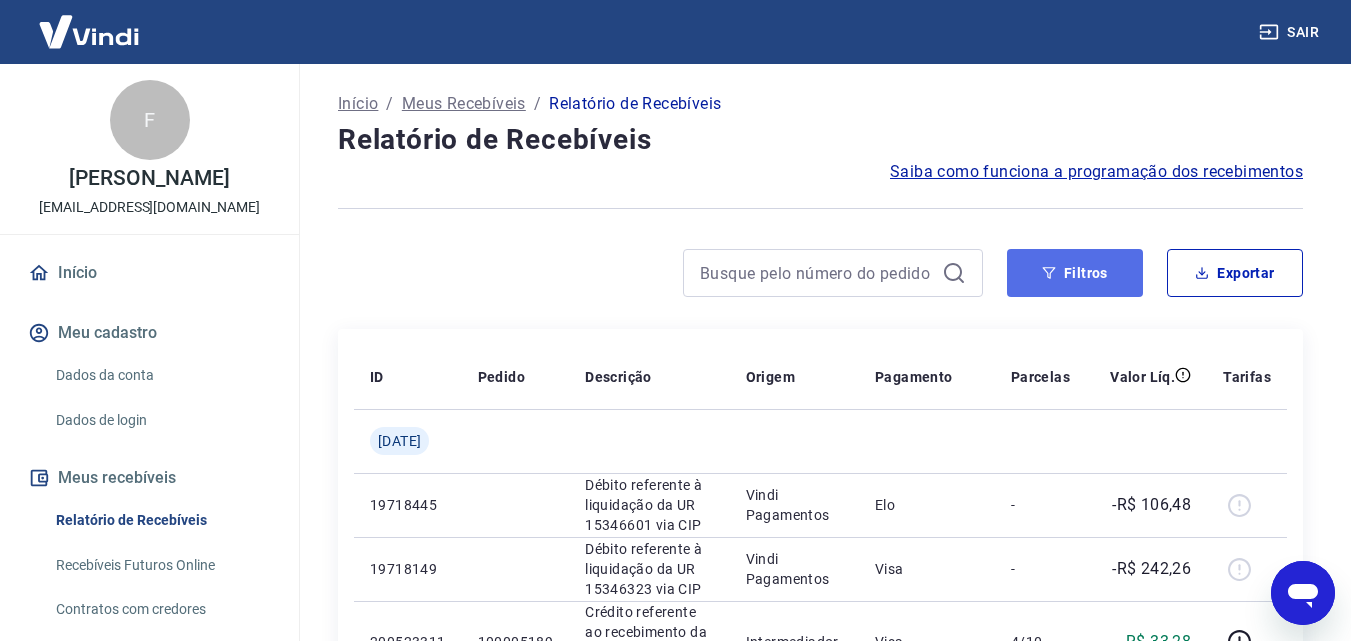 click on "Filtros" at bounding box center (1075, 273) 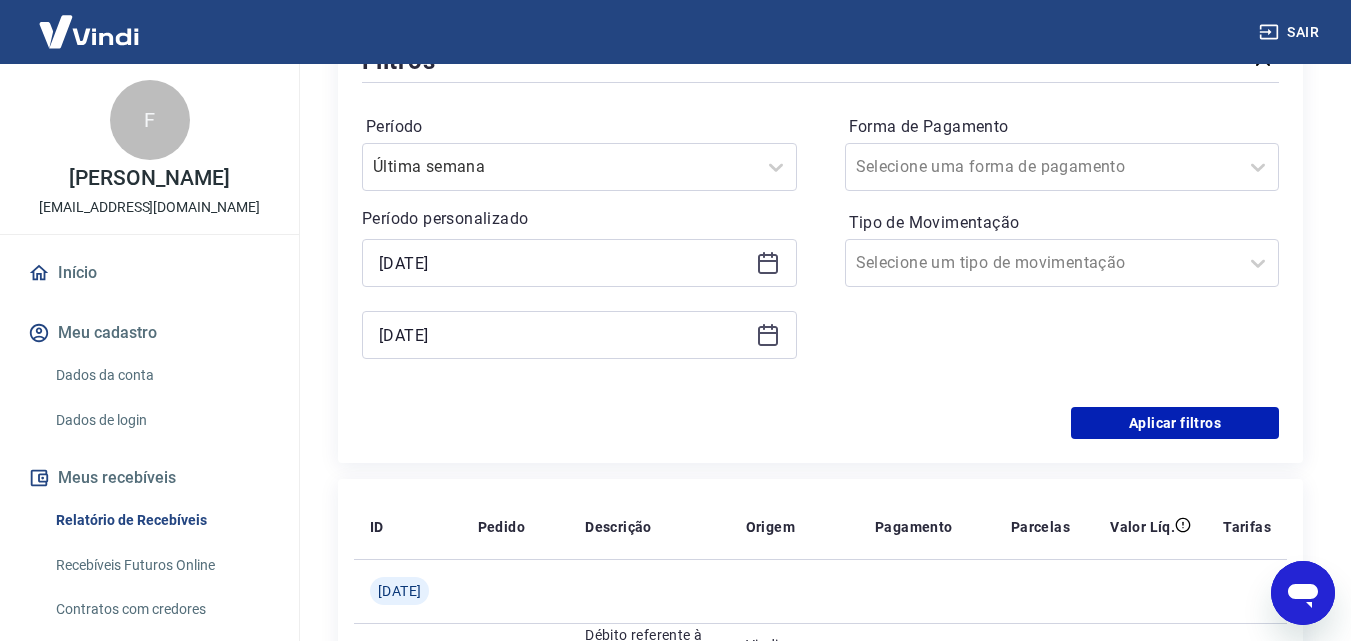 scroll, scrollTop: 300, scrollLeft: 0, axis: vertical 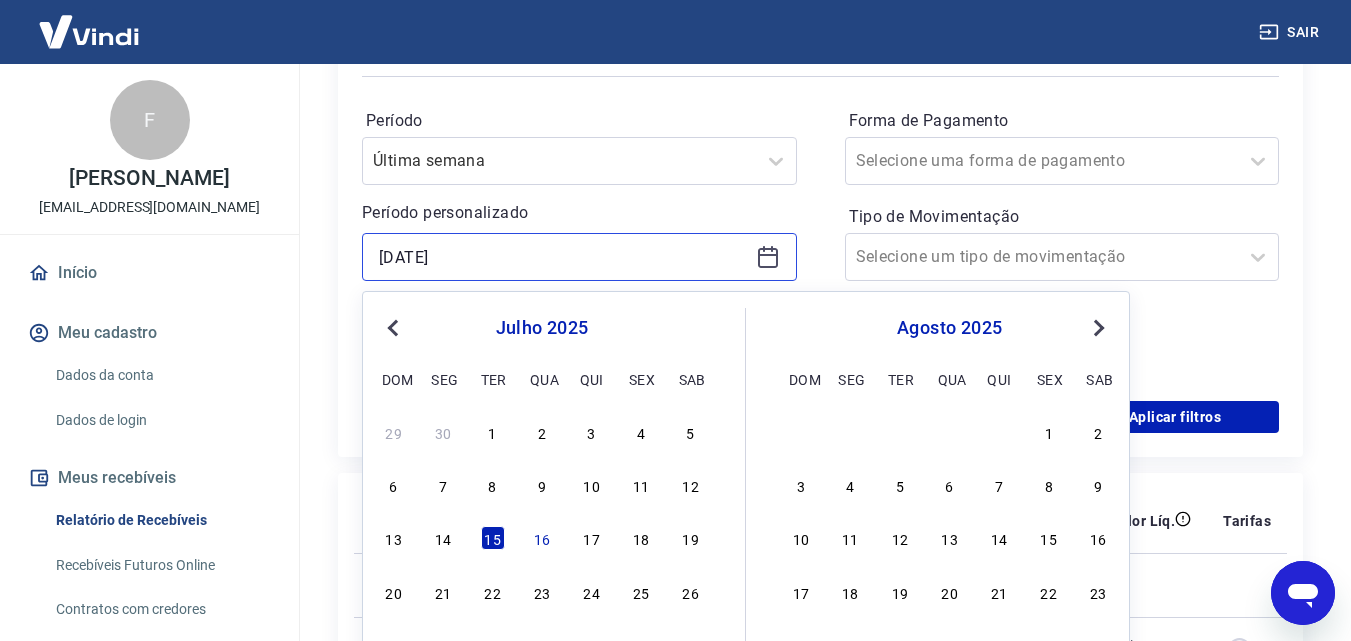 drag, startPoint x: 608, startPoint y: 263, endPoint x: 235, endPoint y: 236, distance: 373.97592 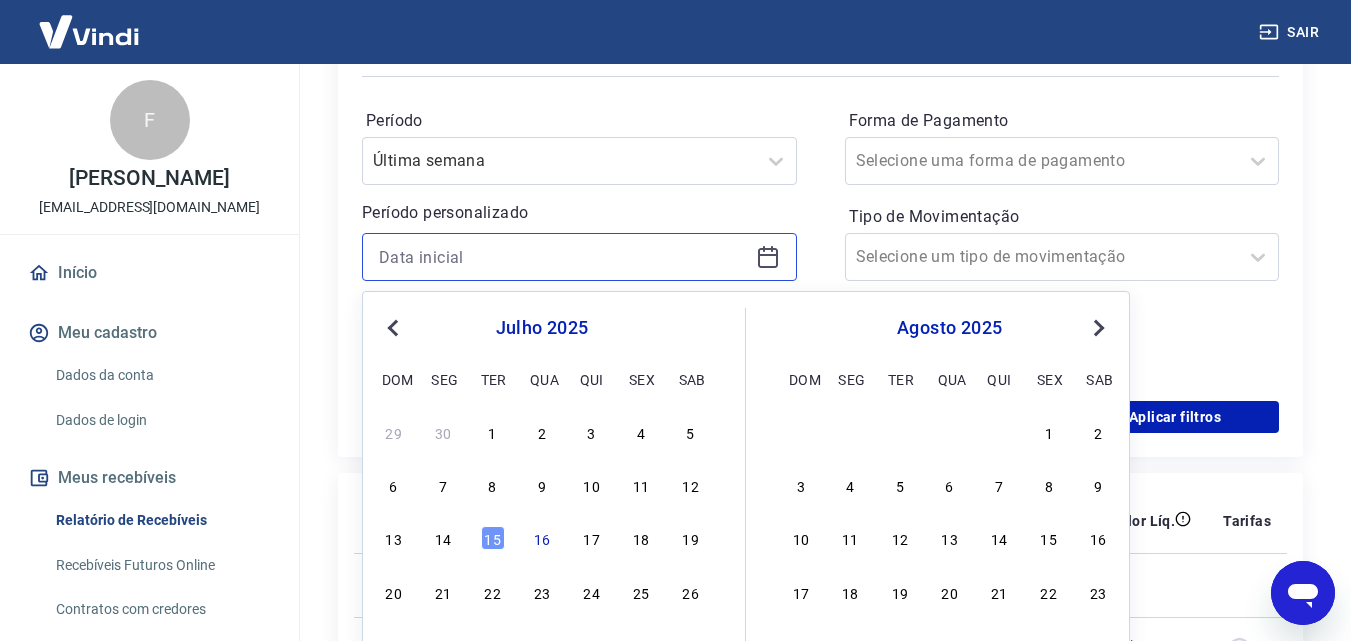 type 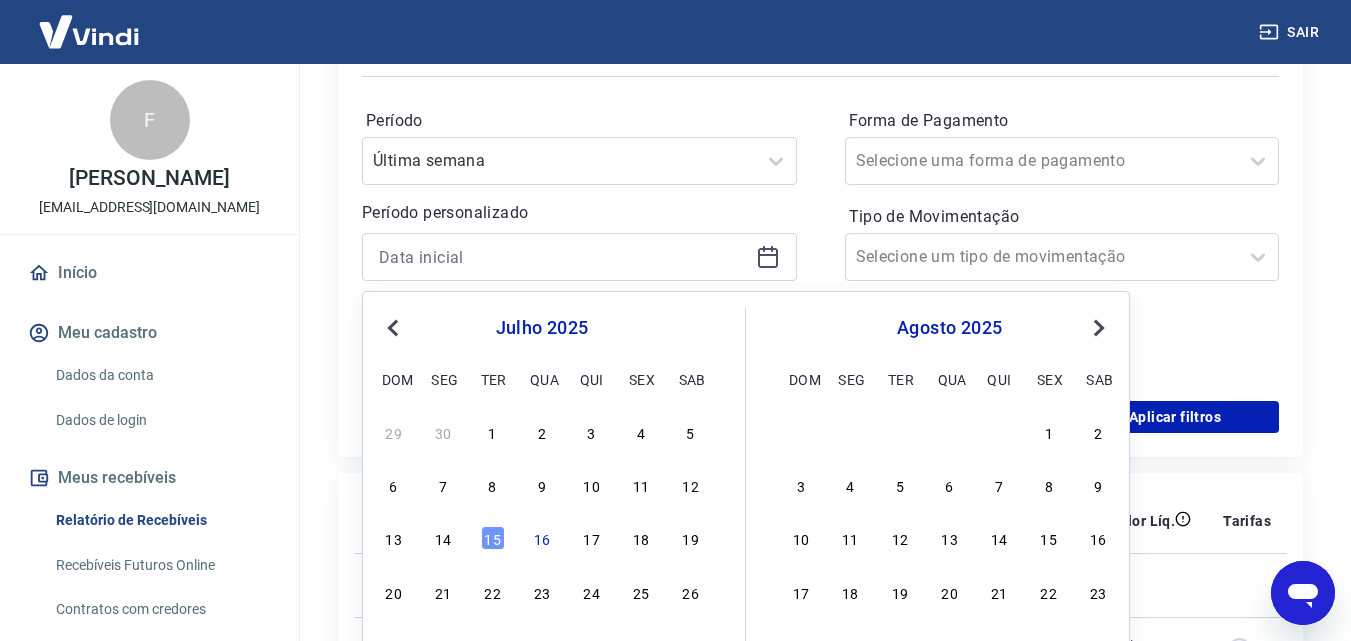 click on "Período personalizado" at bounding box center (579, 213) 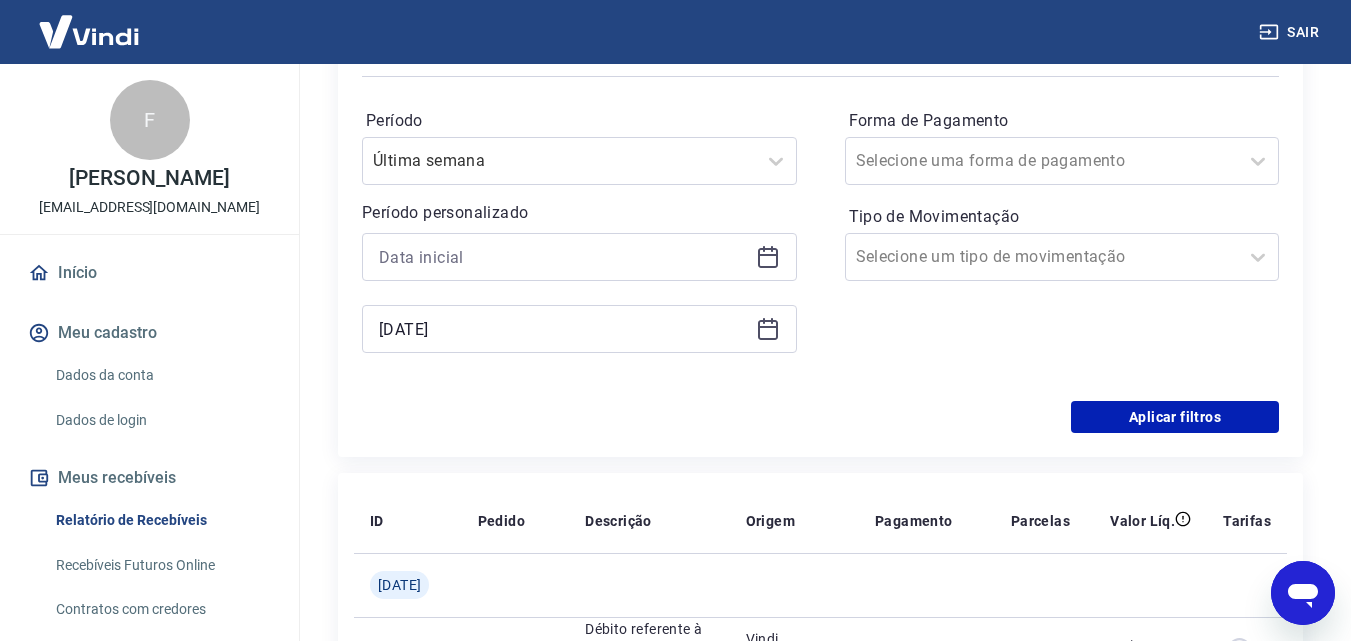 click on "Início / Meus Recebíveis / Relatório de Recebíveis Relatório de Recebíveis Saiba como funciona a programação dos recebimentos Saiba como funciona a programação dos recebimentos Filtros Exportar Filtros Período Última semana Período personalizado [DATE] Forma de Pagamento Selecione uma forma de pagamento Tipo de Movimentação Selecione um tipo de movimentação Aplicar filtros ID Pedido Descrição Origem Pagamento Parcelas Valor Líq. Tarifas [DATE] 19718445 Débito referente à liquidação da UR 15346601 via CIP Vindi Pagamentos Elo - -R$ 106,48 19718149 Débito referente à liquidação da UR 15346323 via CIP Vindi Pagamentos Visa - -R$ 242,26 200523311 100005189 Crédito referente ao recebimento da transação 200523311 Intermediador Visa 4/10 R$ 33,28 187373717 100005134 Crédito referente ao recebimento da transação 187373717 Intermediador Visa 7/10 R$ 100,35 182319150 100005096 Crédito referente ao recebimento da transação 182319150 Intermediador Elo 8/10 R$ 106,48 Visa" at bounding box center (820, 1101) 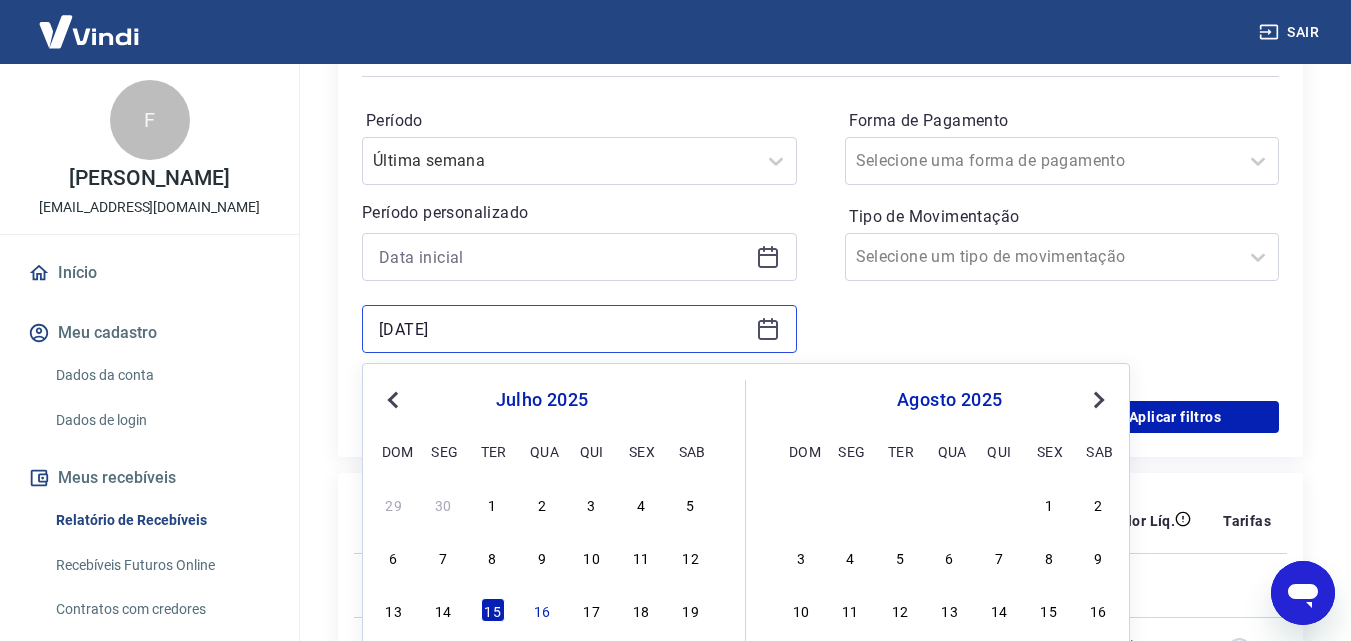 drag, startPoint x: 546, startPoint y: 328, endPoint x: 286, endPoint y: 319, distance: 260.15573 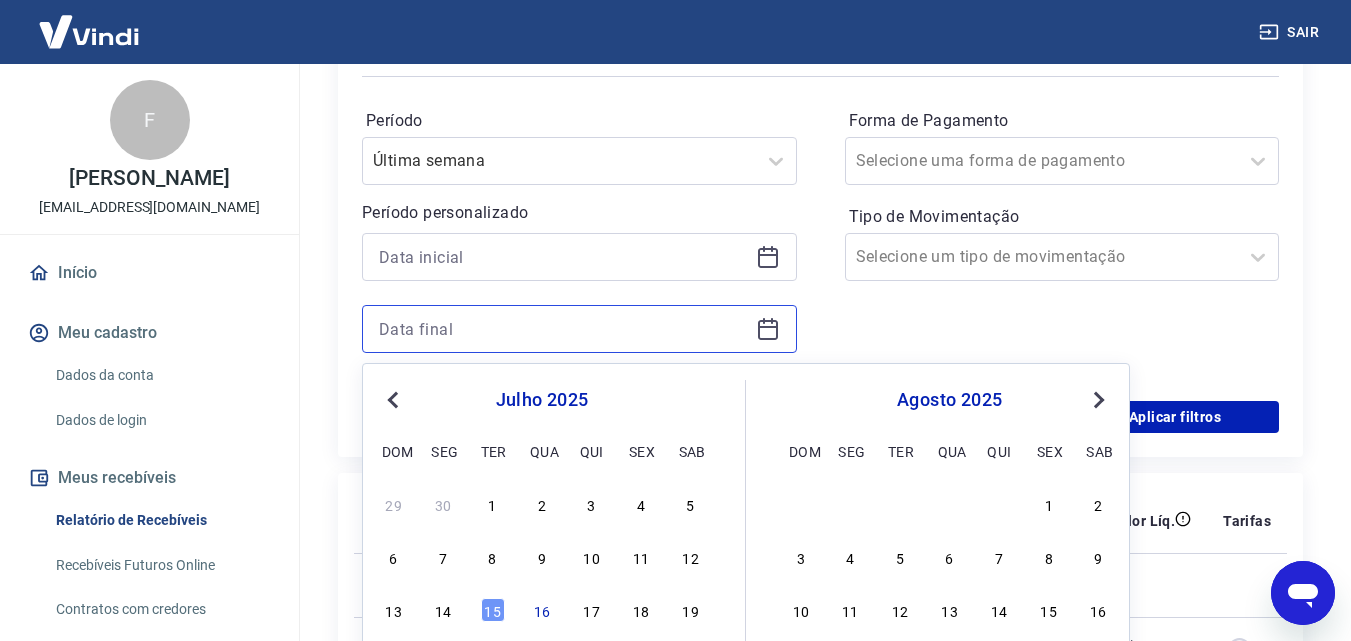 type 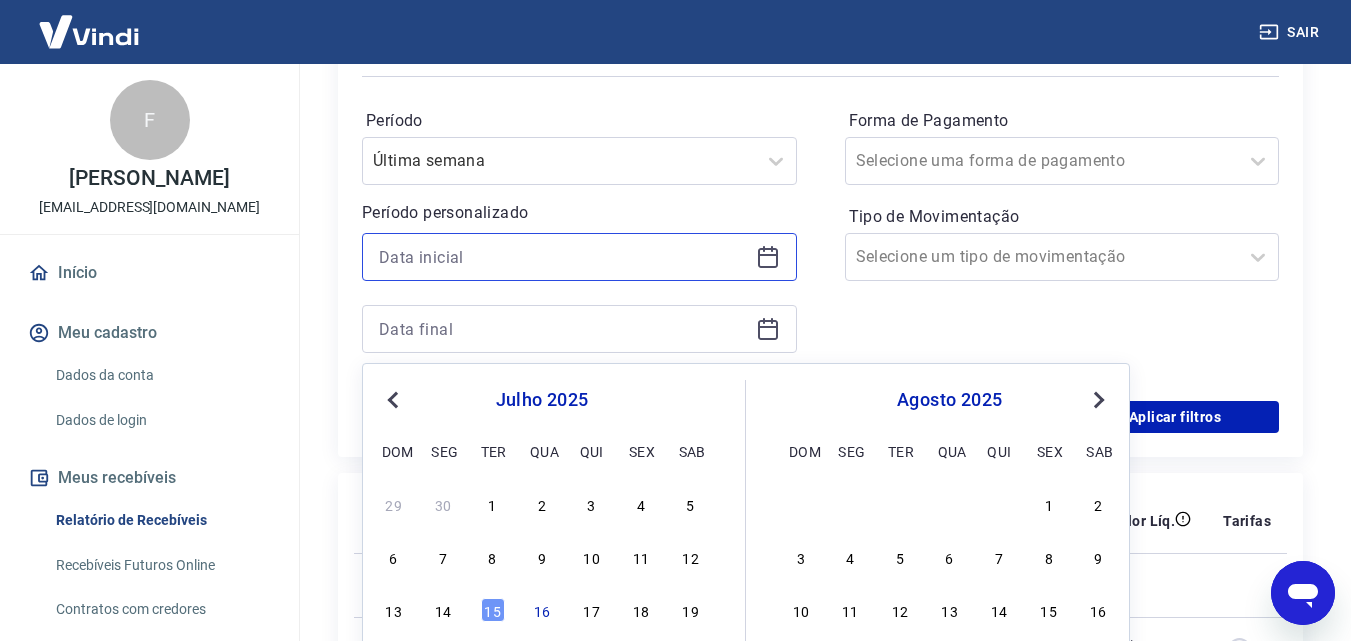 click at bounding box center (563, 257) 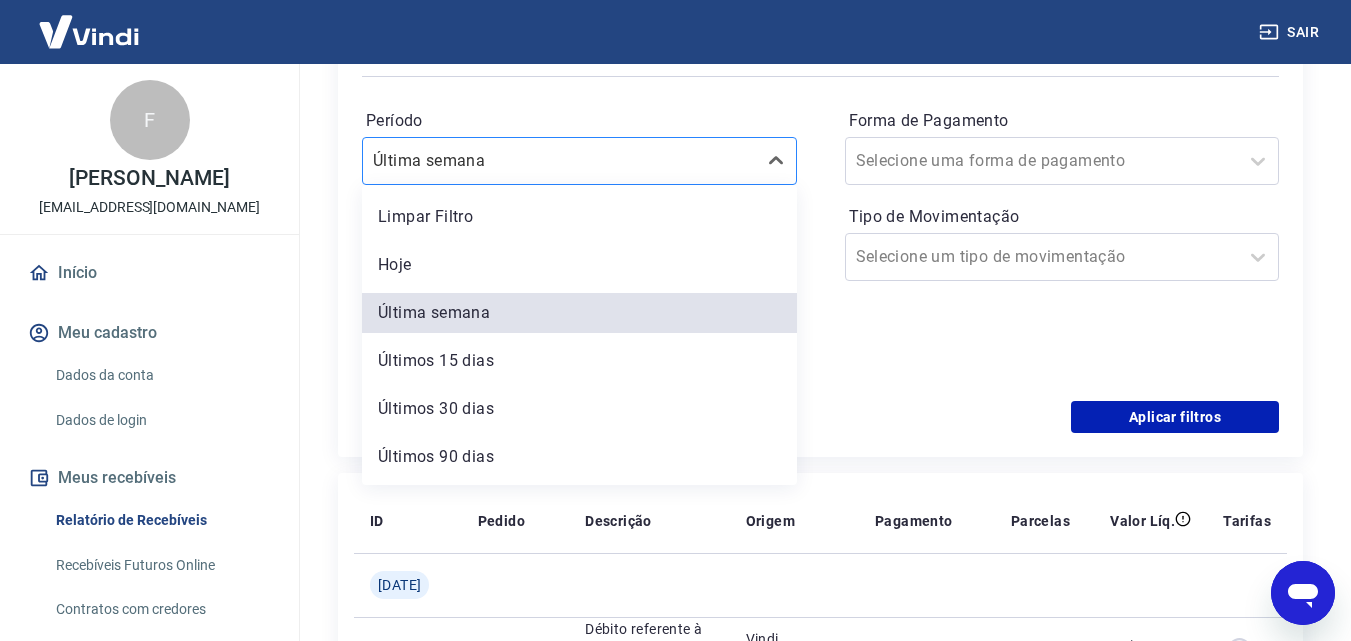 click on "Última semana" at bounding box center [579, 161] 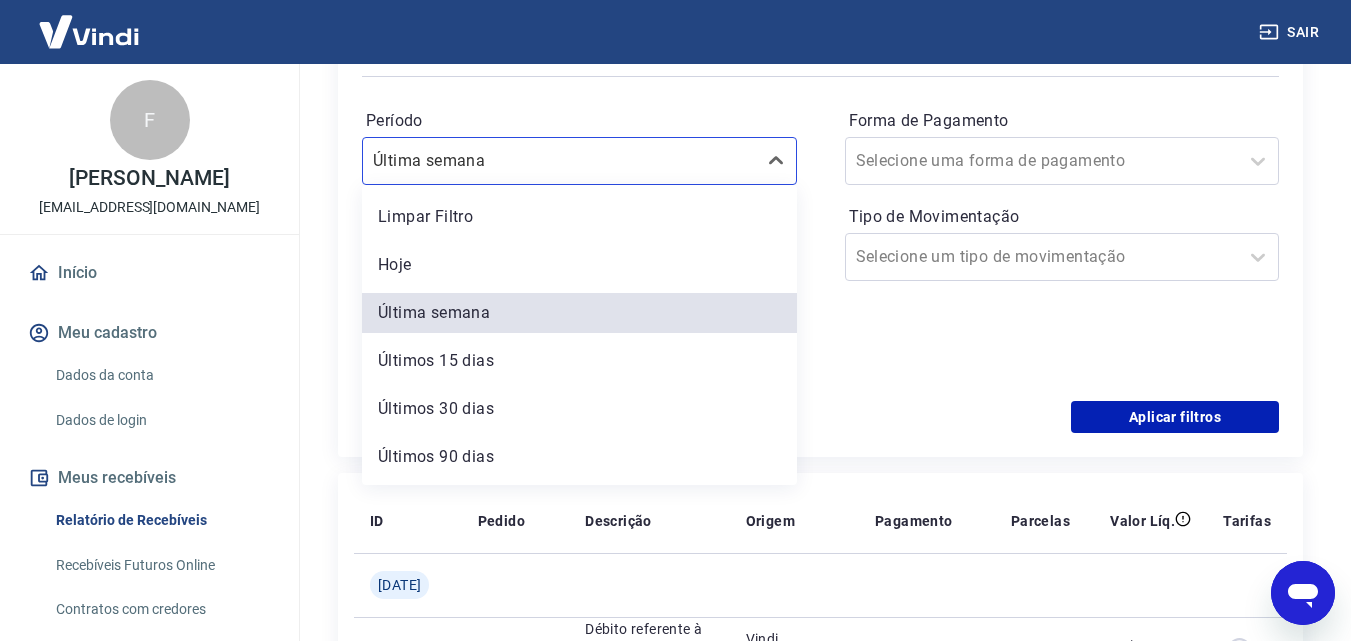 click on "Forma de Pagamento Selecione uma forma de pagamento Tipo de Movimentação Selecione um tipo de movimentação" at bounding box center (1062, 241) 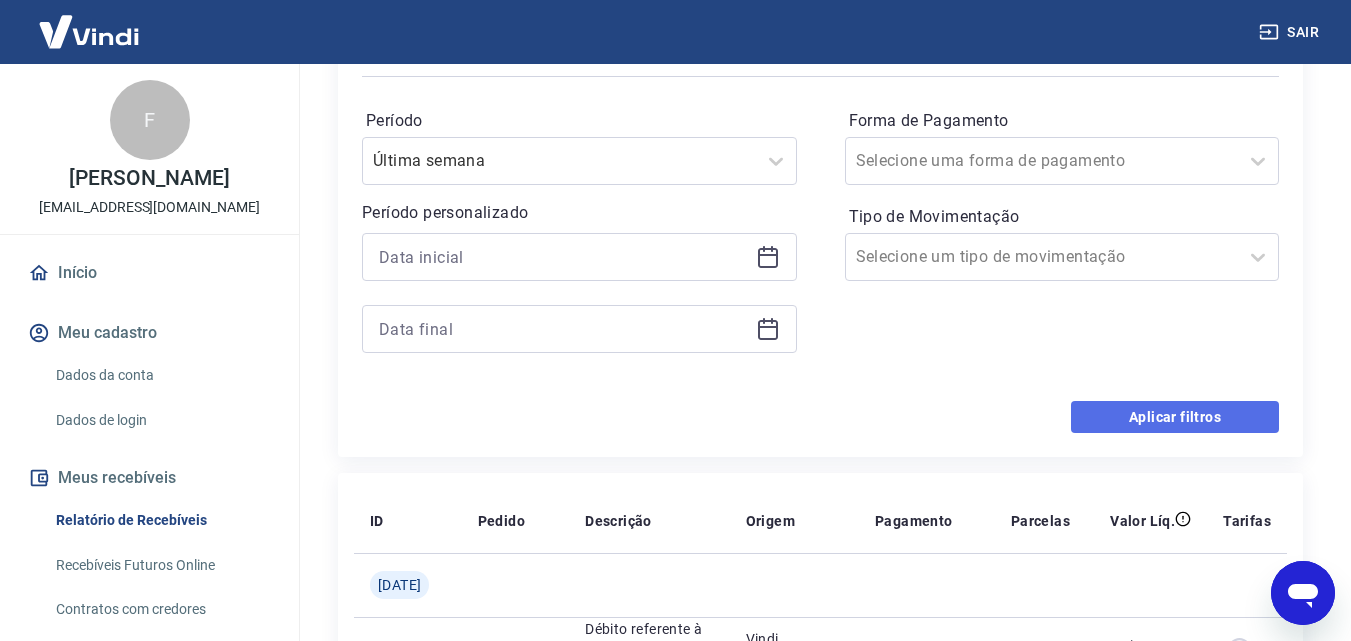 click on "Aplicar filtros" at bounding box center [1175, 417] 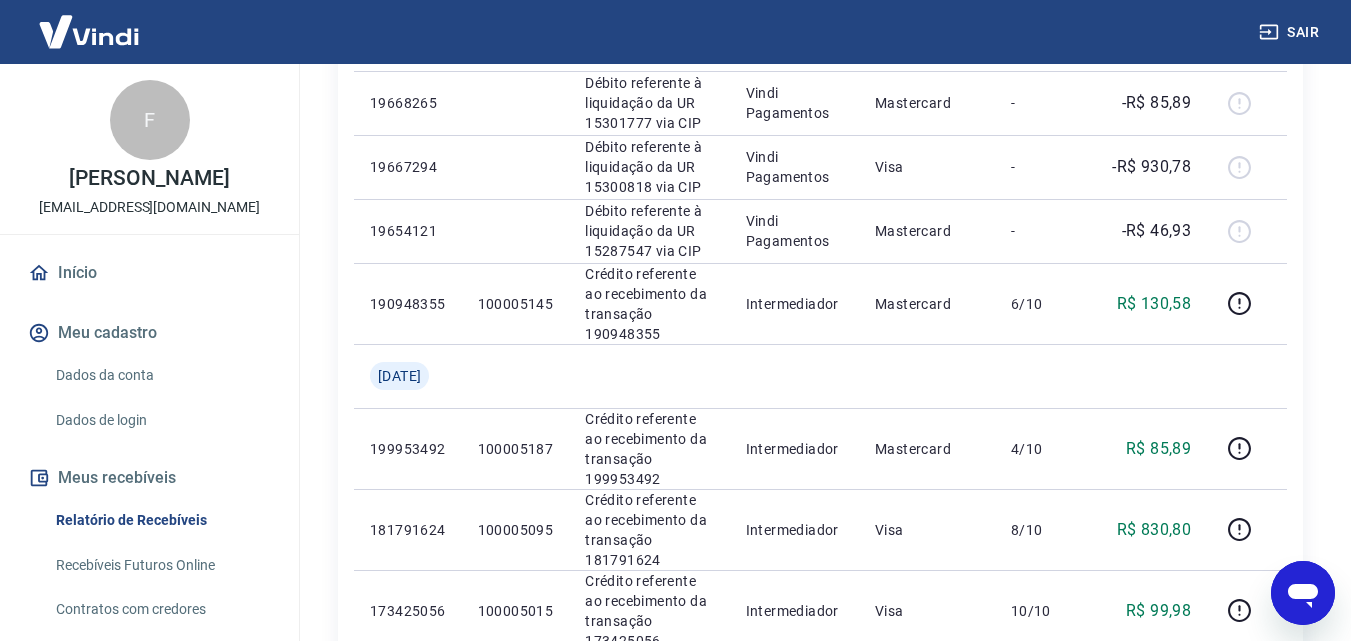 scroll, scrollTop: 1500, scrollLeft: 0, axis: vertical 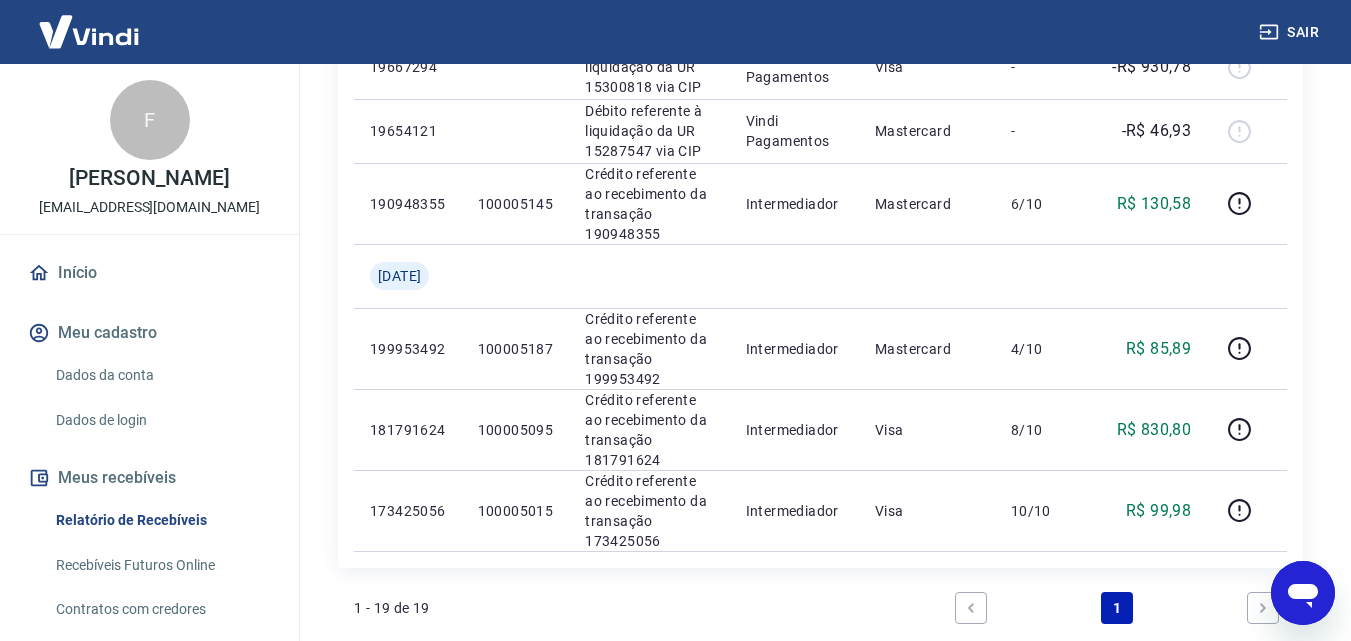 click at bounding box center (1263, 608) 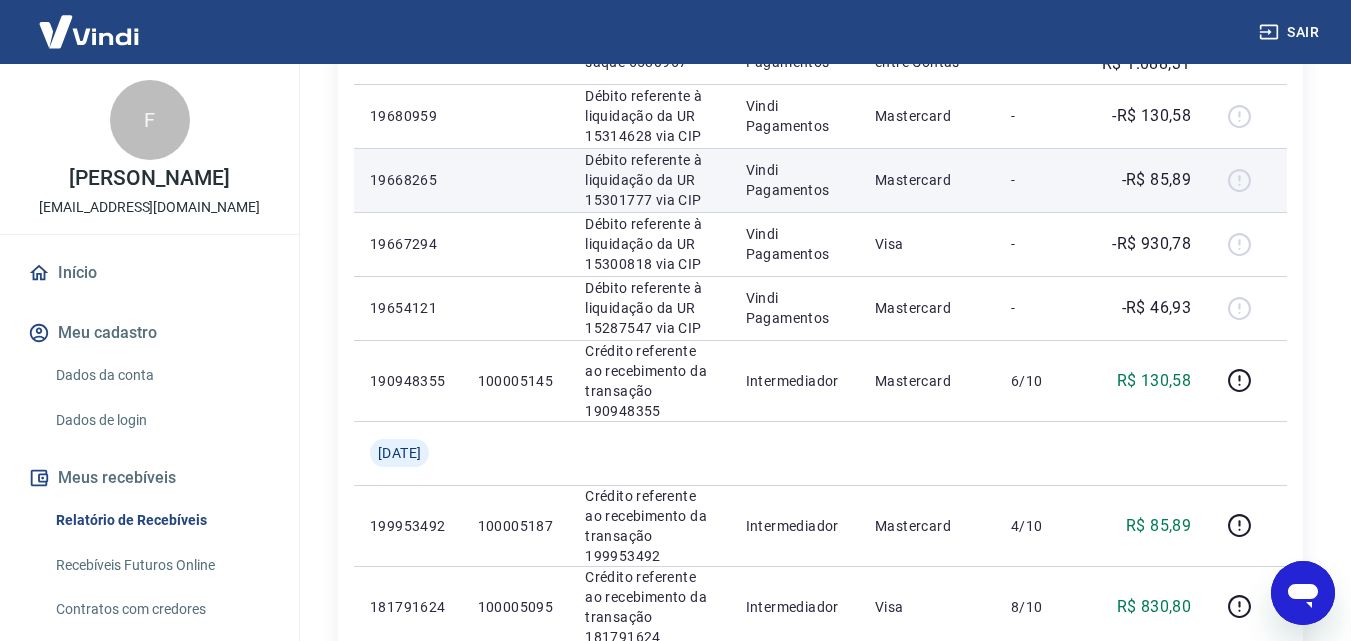 scroll, scrollTop: 1100, scrollLeft: 0, axis: vertical 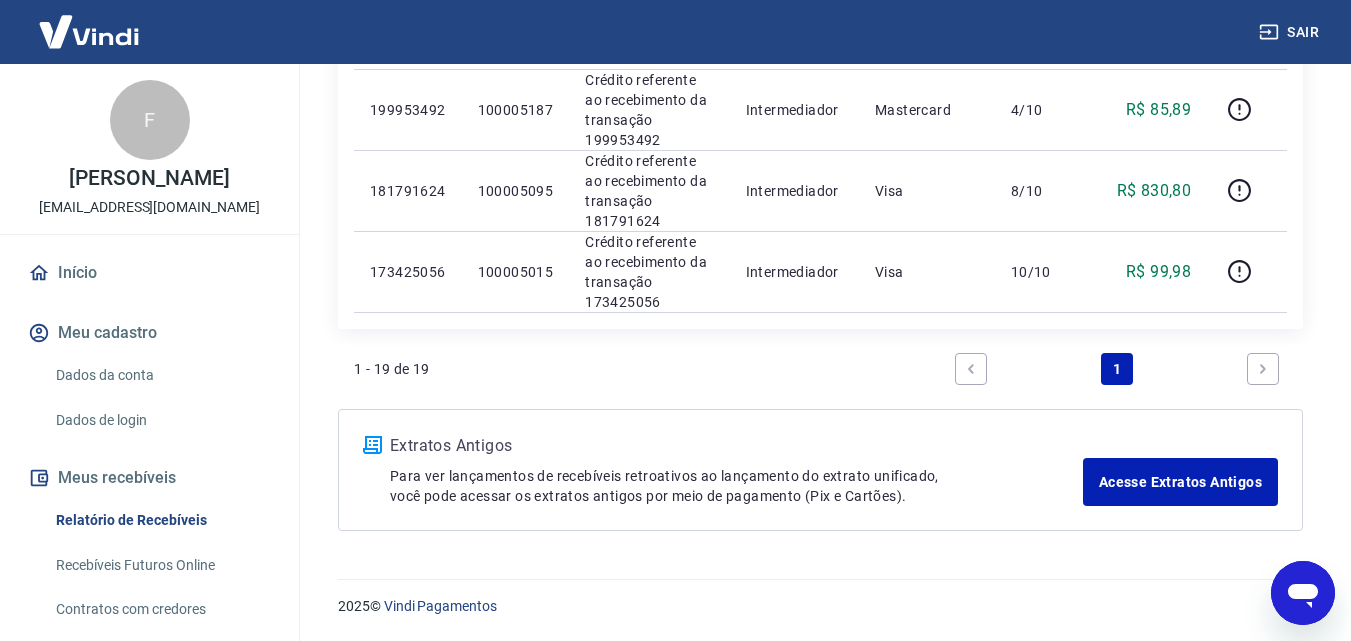 click at bounding box center (1263, 369) 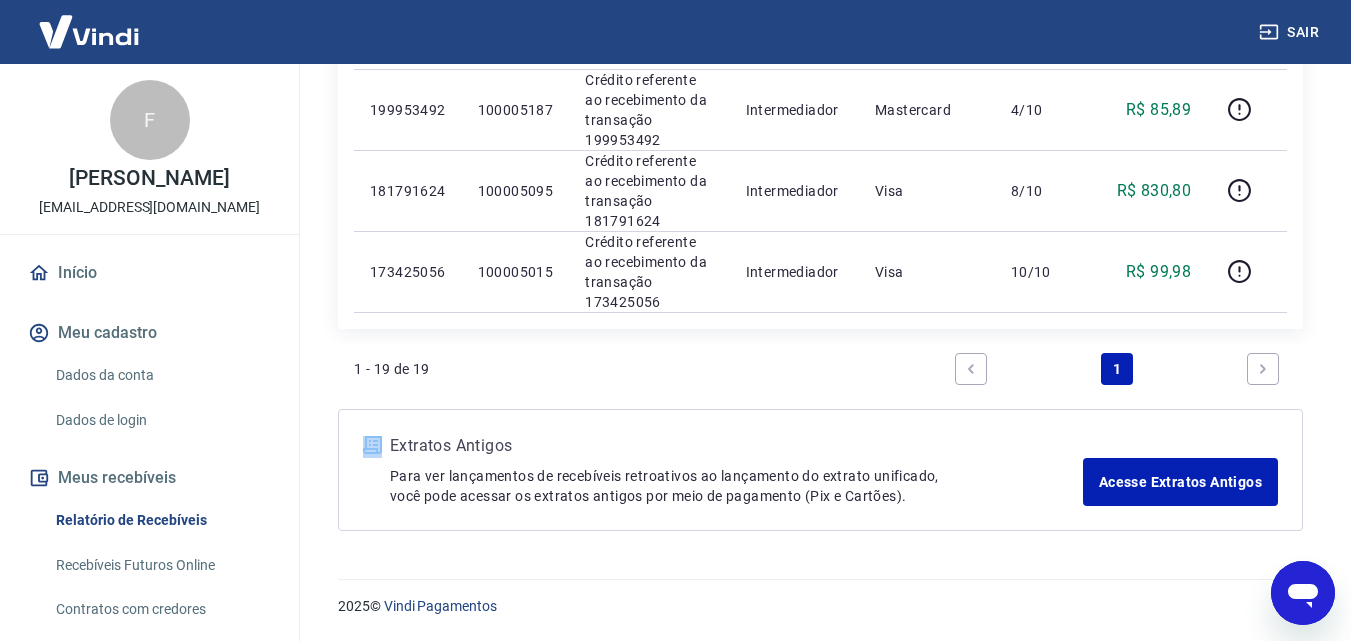 click at bounding box center (1263, 369) 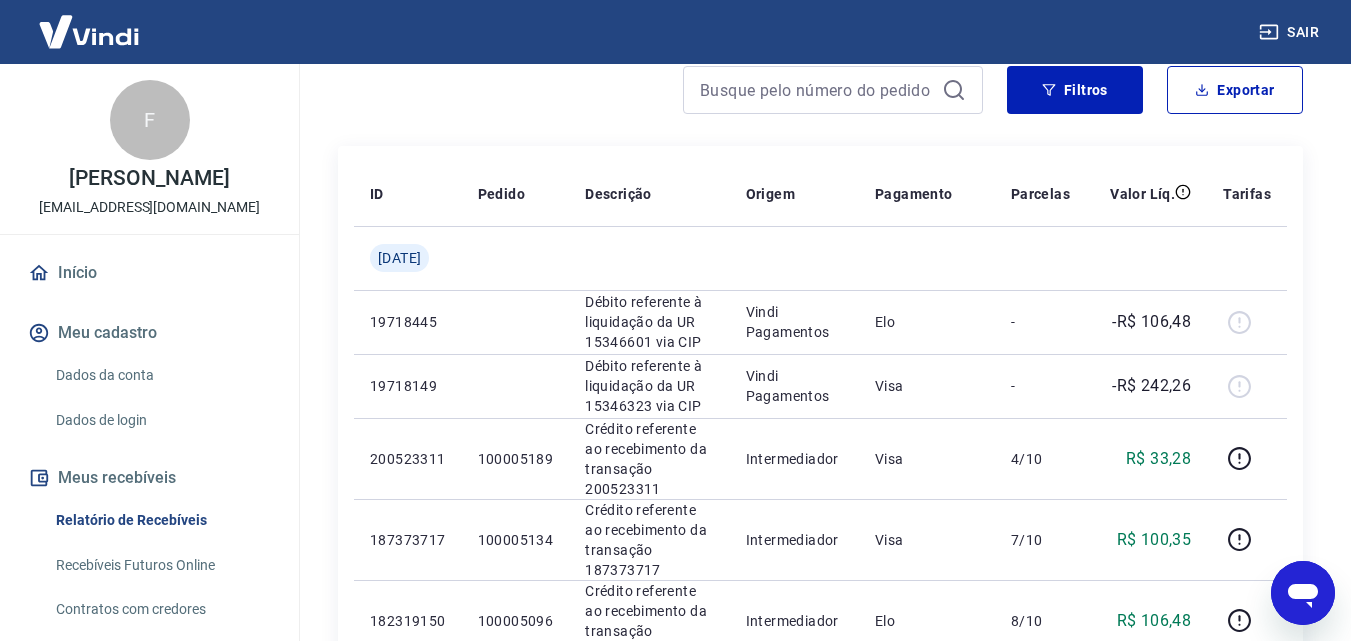 scroll, scrollTop: 0, scrollLeft: 0, axis: both 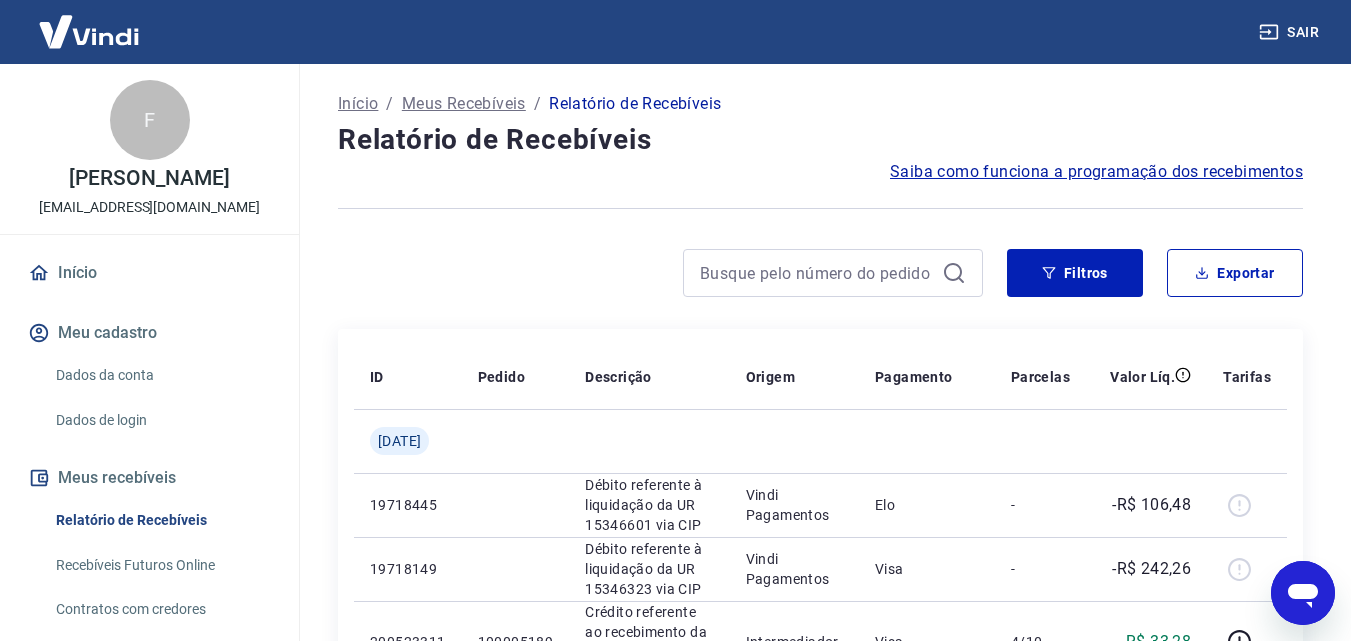 click on "F FELIPE SOARES DE SOUZA financeiro@graddus.com.br Início Meu cadastro Dados da conta Dados de login Meus recebíveis Relatório de Recebíveis Recebíveis Futuros Online Contratos com credores Disponibilização de agenda Segurança Fale conosco" at bounding box center [149, 429] 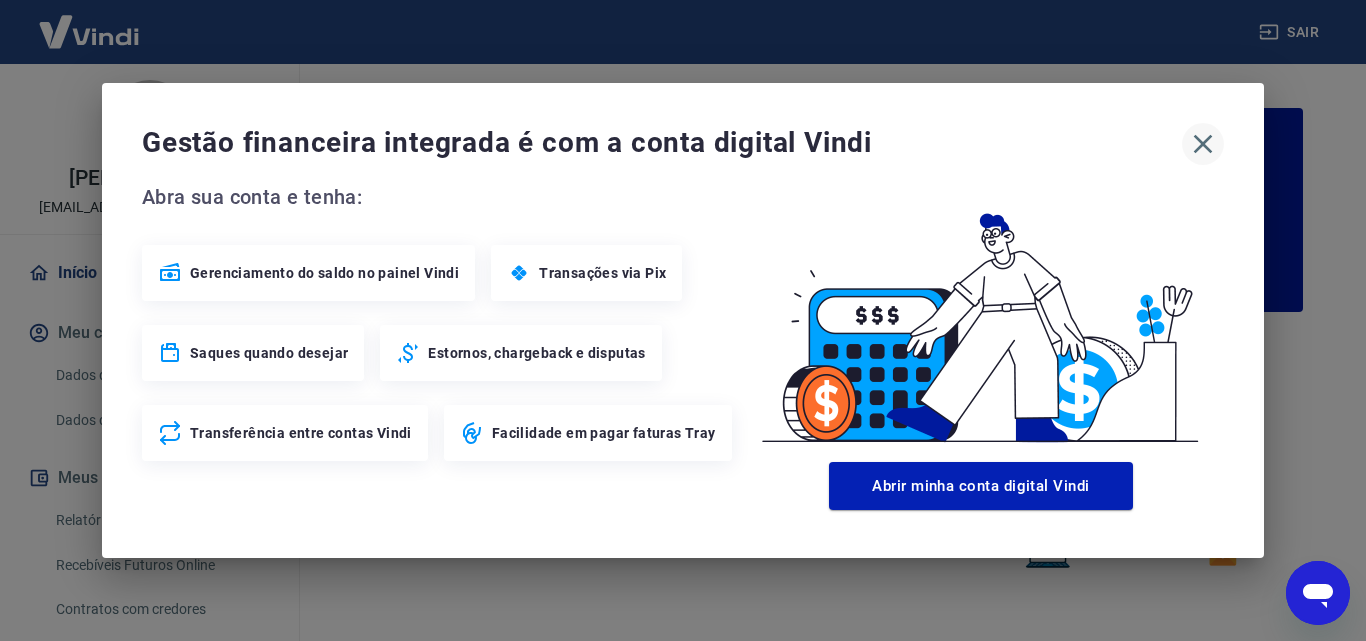 drag, startPoint x: 1212, startPoint y: 141, endPoint x: 1190, endPoint y: 146, distance: 22.561028 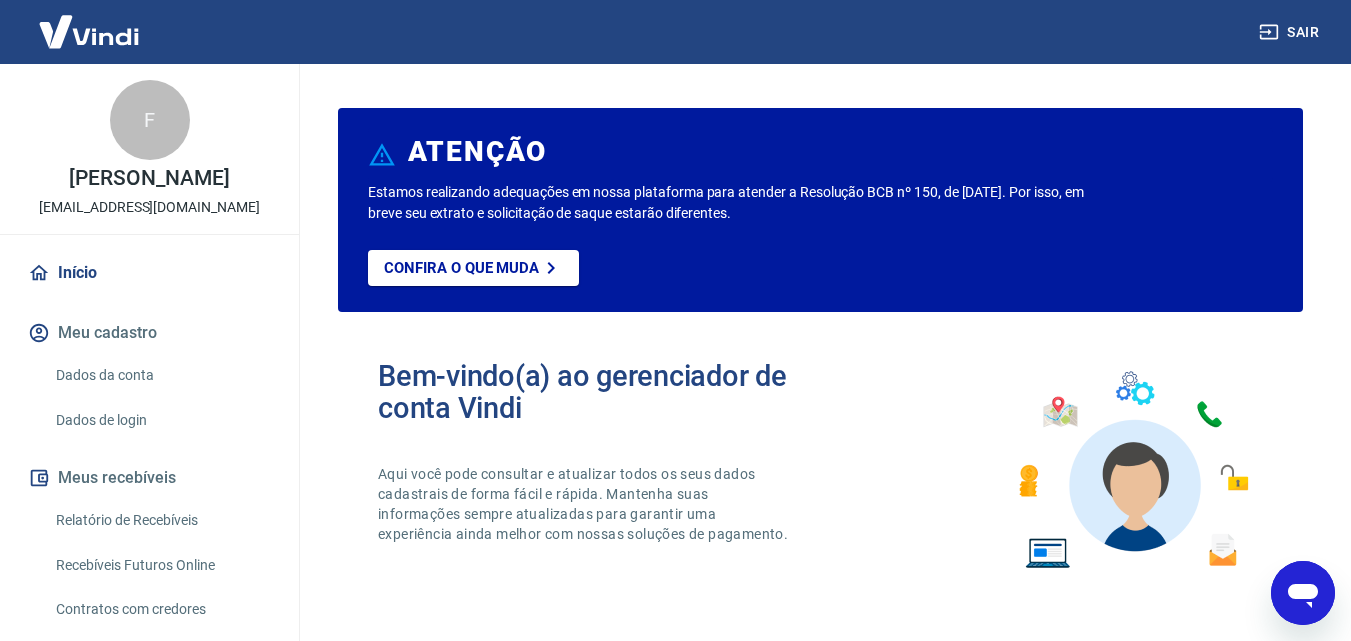 click at bounding box center (89, 31) 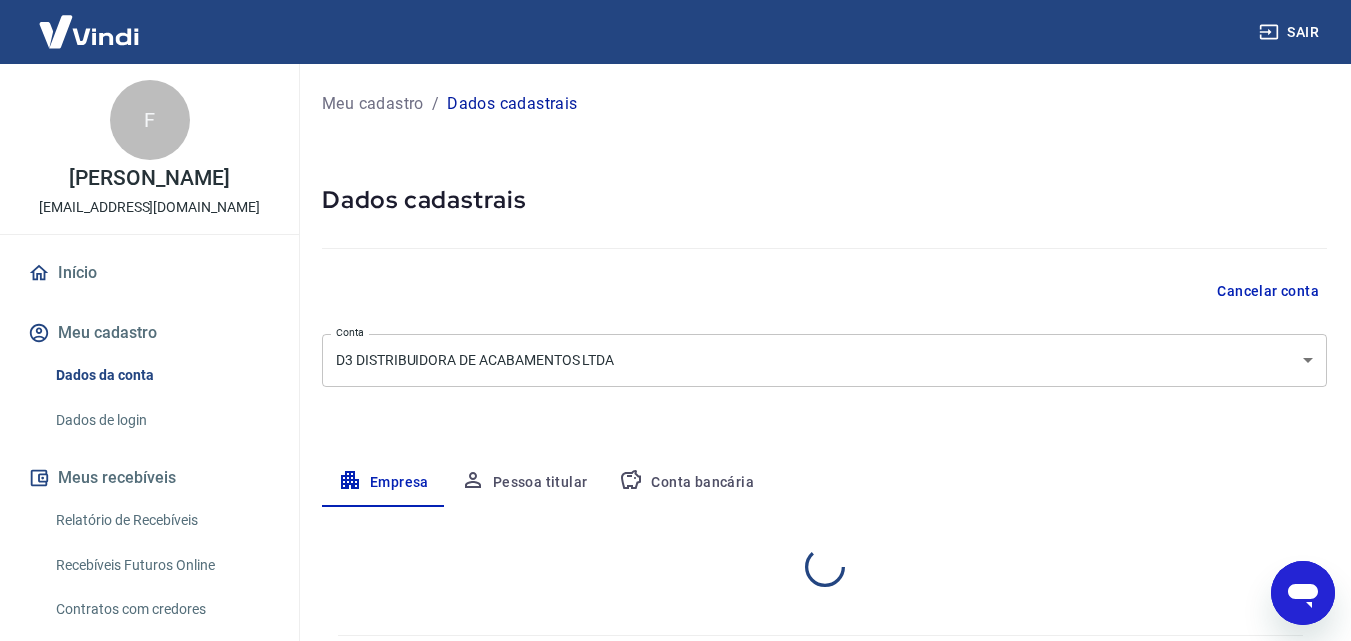 select on "RS" 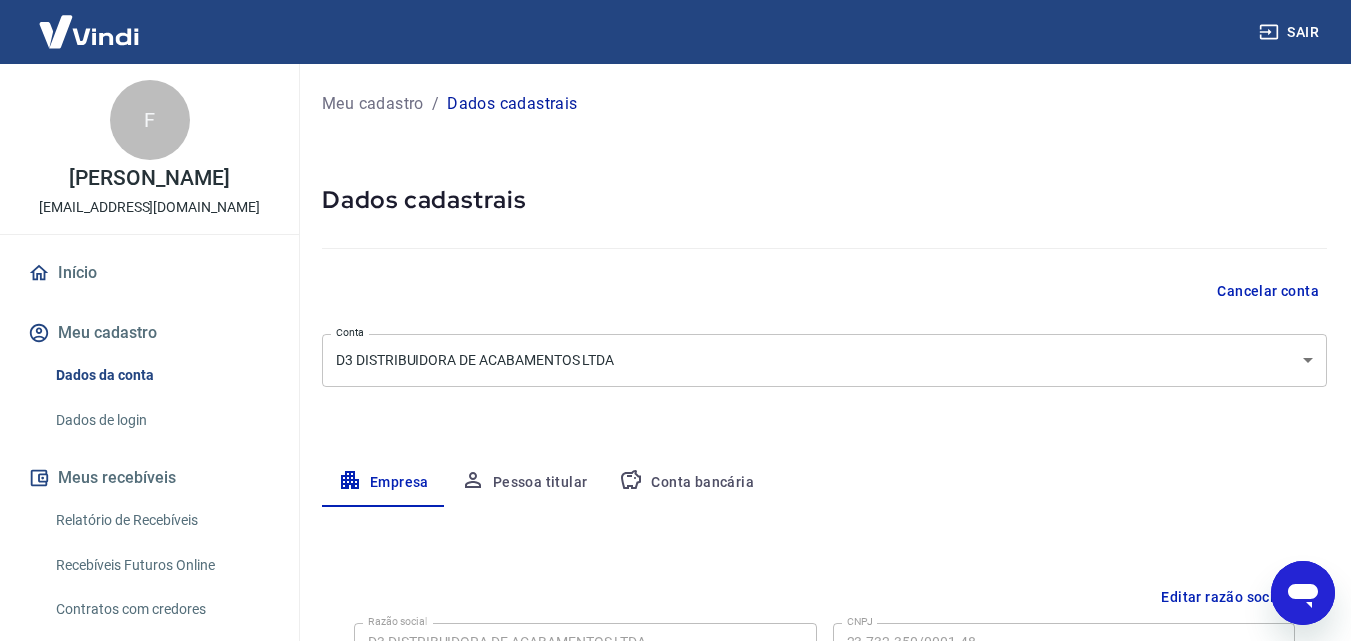 drag, startPoint x: 179, startPoint y: 546, endPoint x: 193, endPoint y: 543, distance: 14.3178215 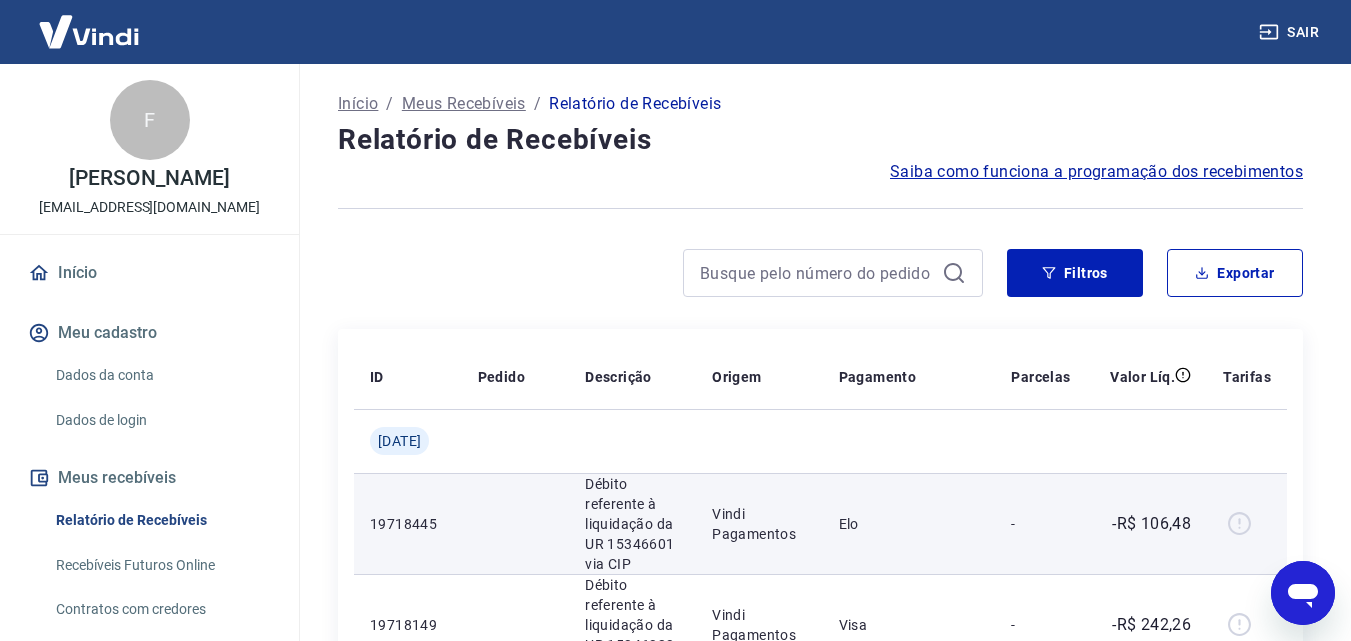 scroll, scrollTop: 174, scrollLeft: 0, axis: vertical 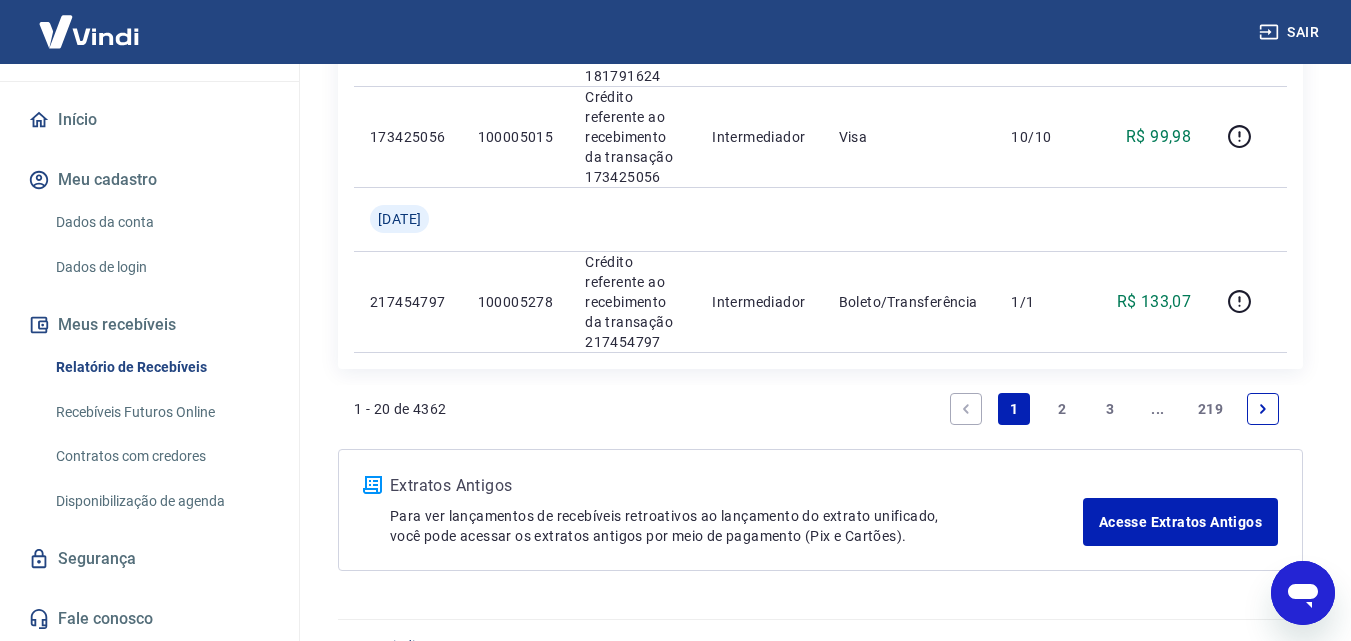 click on "2" at bounding box center [1062, 409] 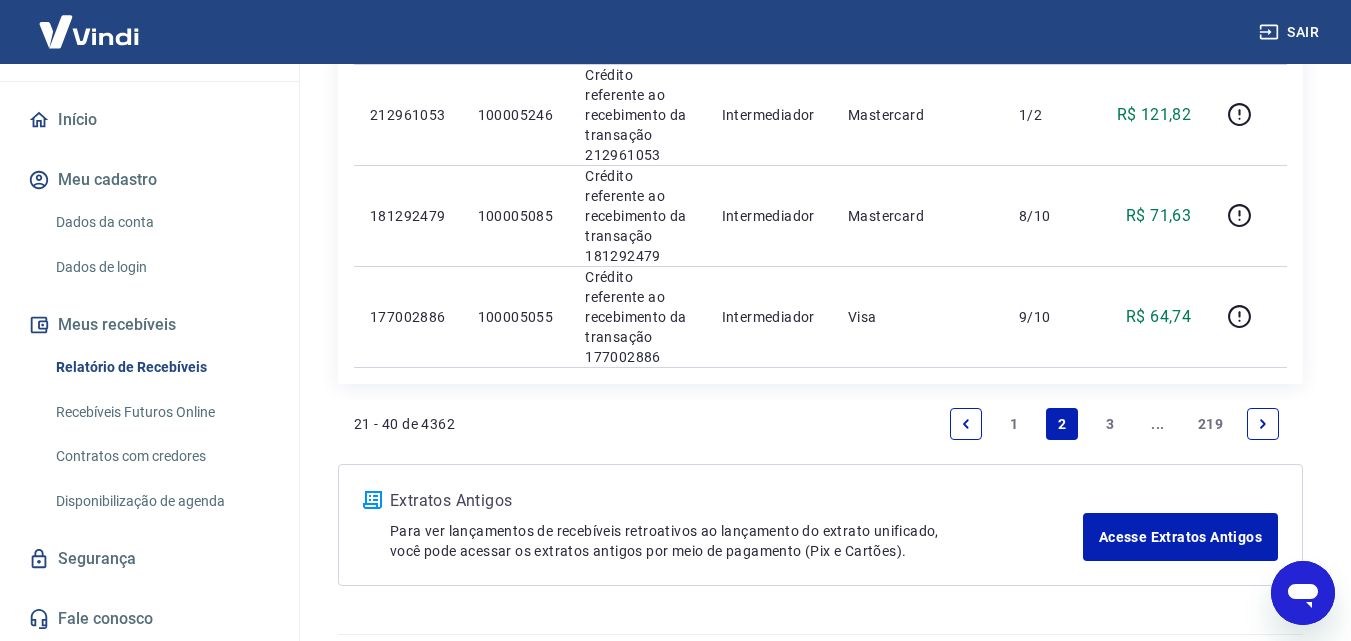 scroll, scrollTop: 2400, scrollLeft: 0, axis: vertical 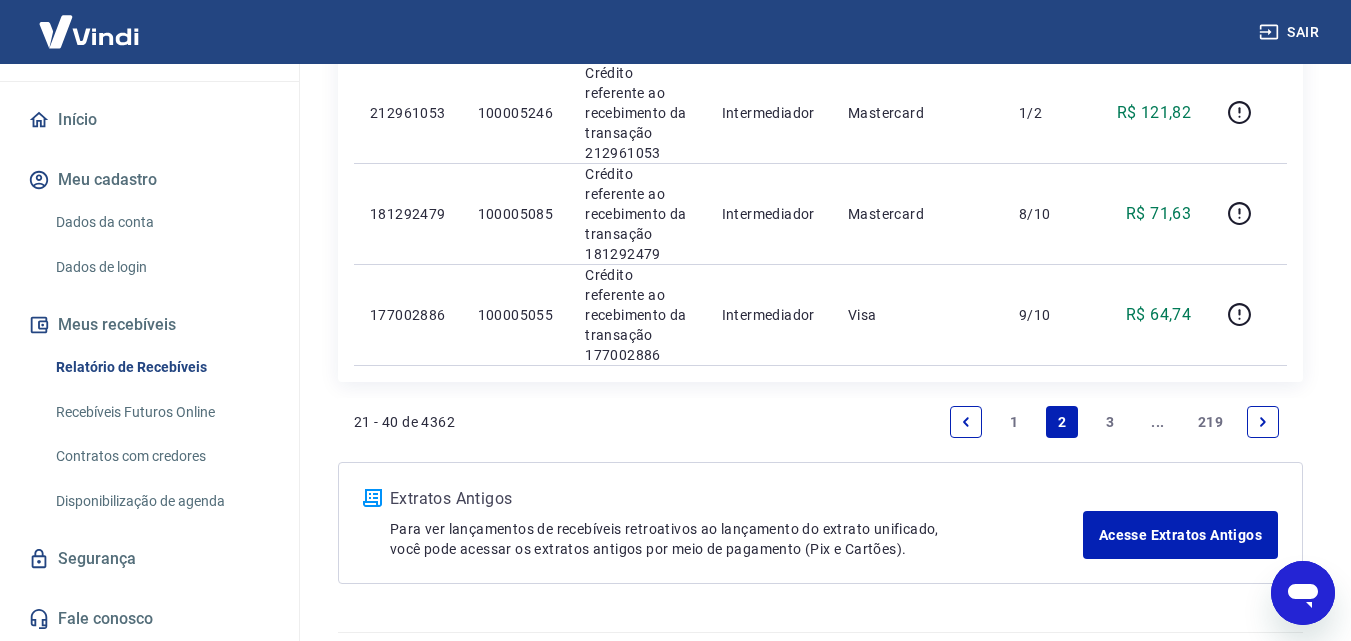 click on "3" at bounding box center [1110, 422] 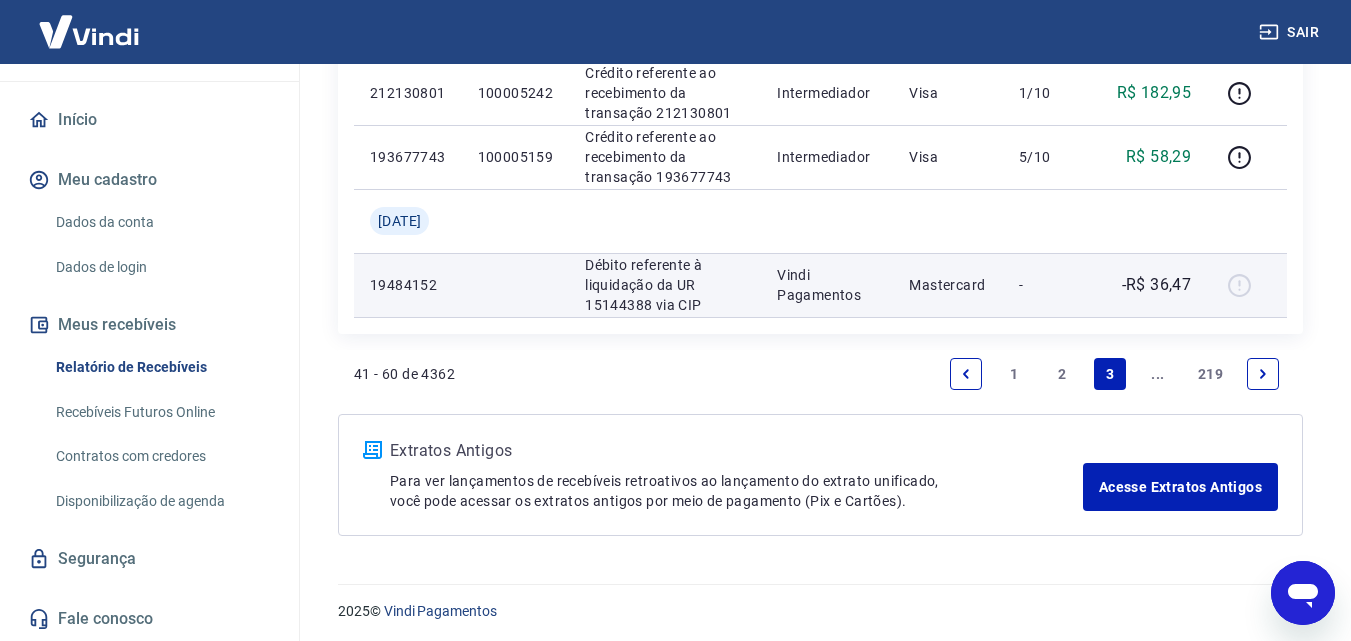 scroll, scrollTop: 1825, scrollLeft: 0, axis: vertical 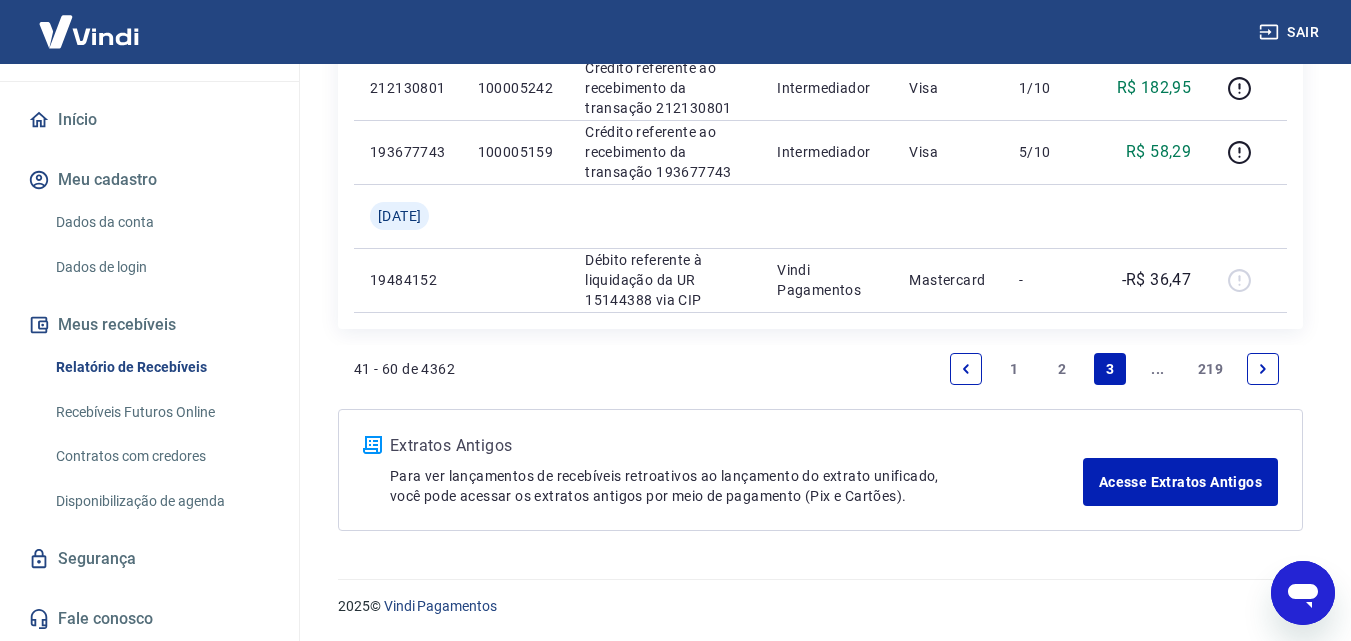 click on "1" at bounding box center (1014, 369) 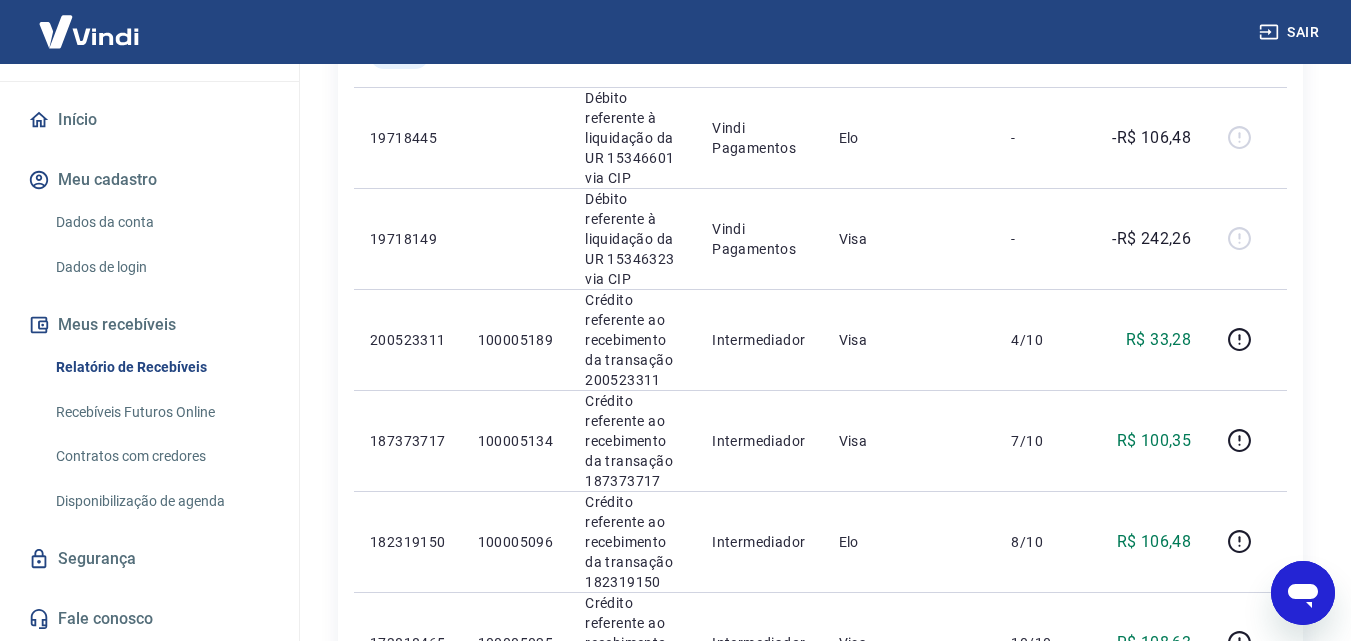 scroll, scrollTop: 0, scrollLeft: 0, axis: both 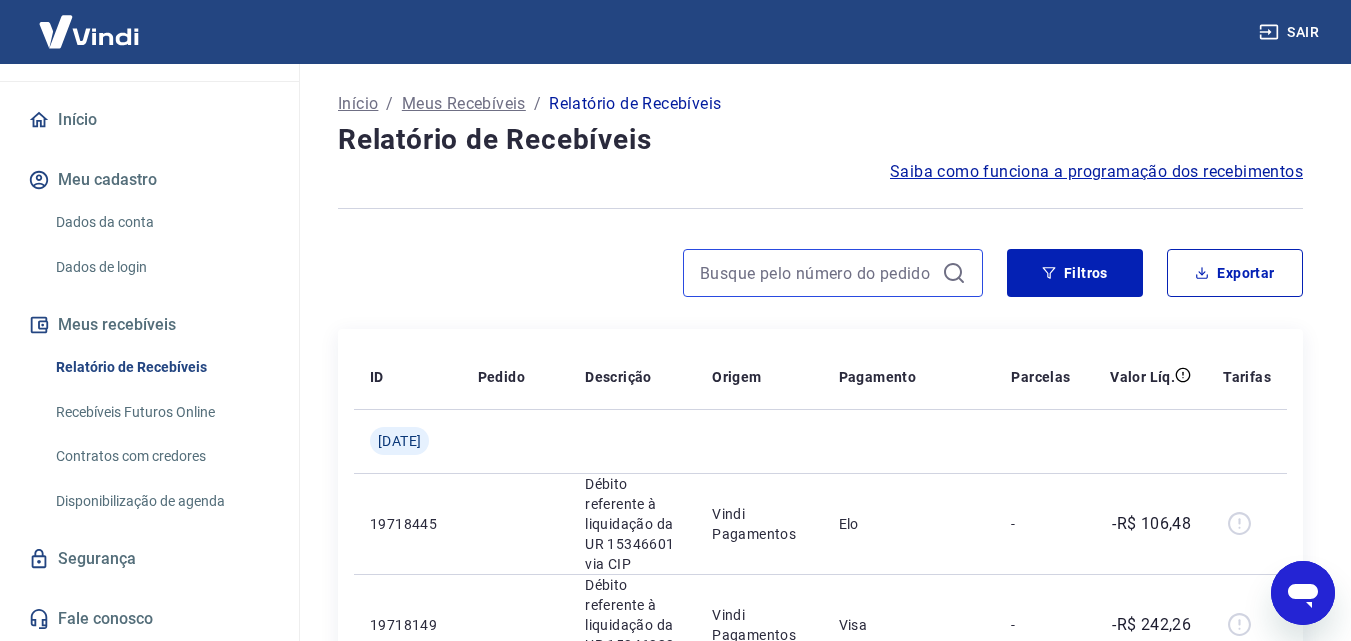 click at bounding box center [817, 273] 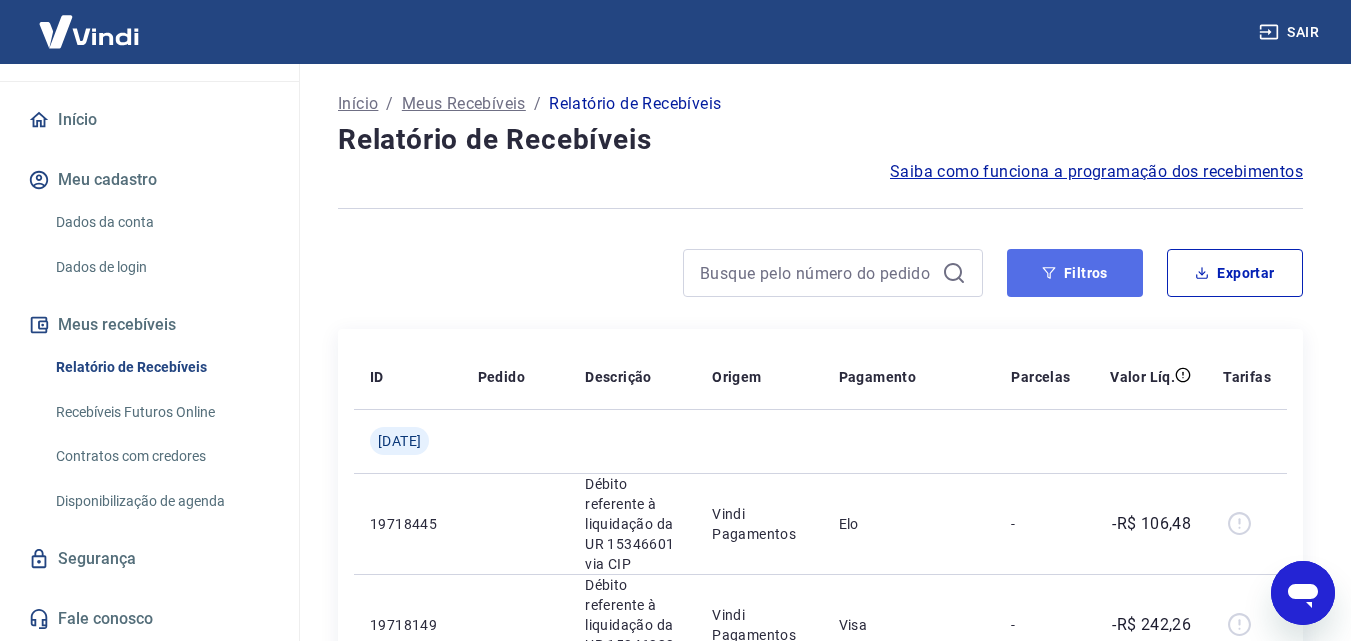 click on "Filtros" at bounding box center (1075, 273) 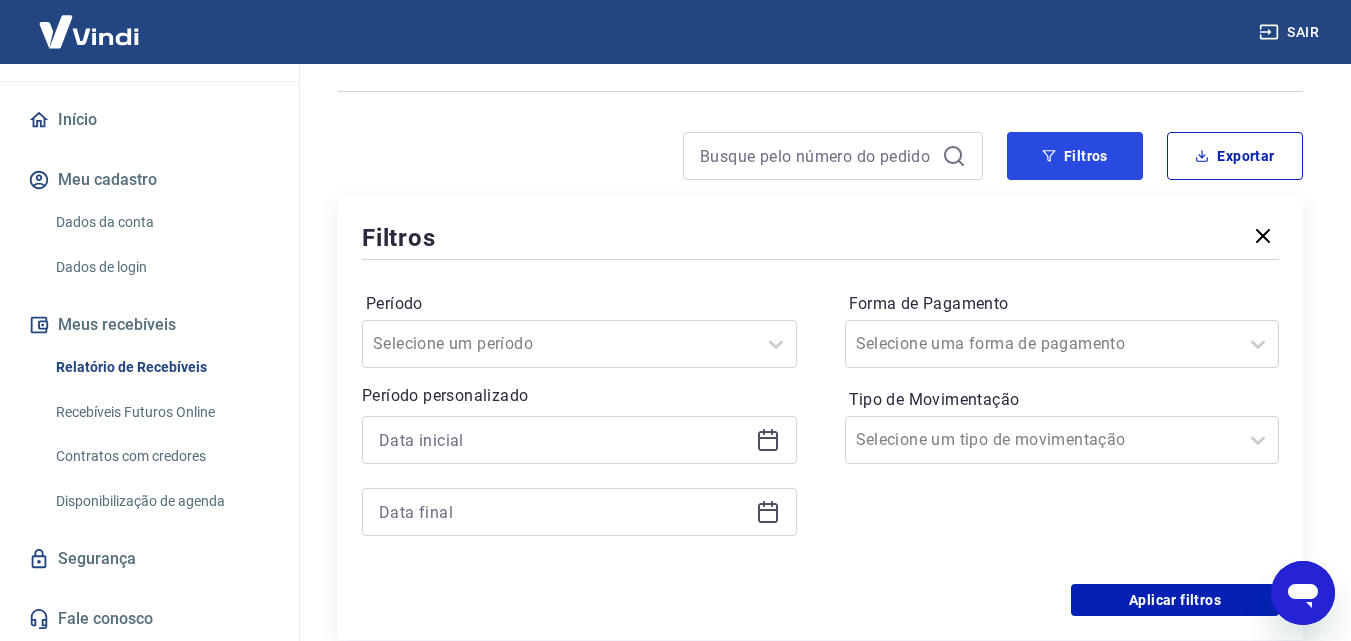 scroll, scrollTop: 300, scrollLeft: 0, axis: vertical 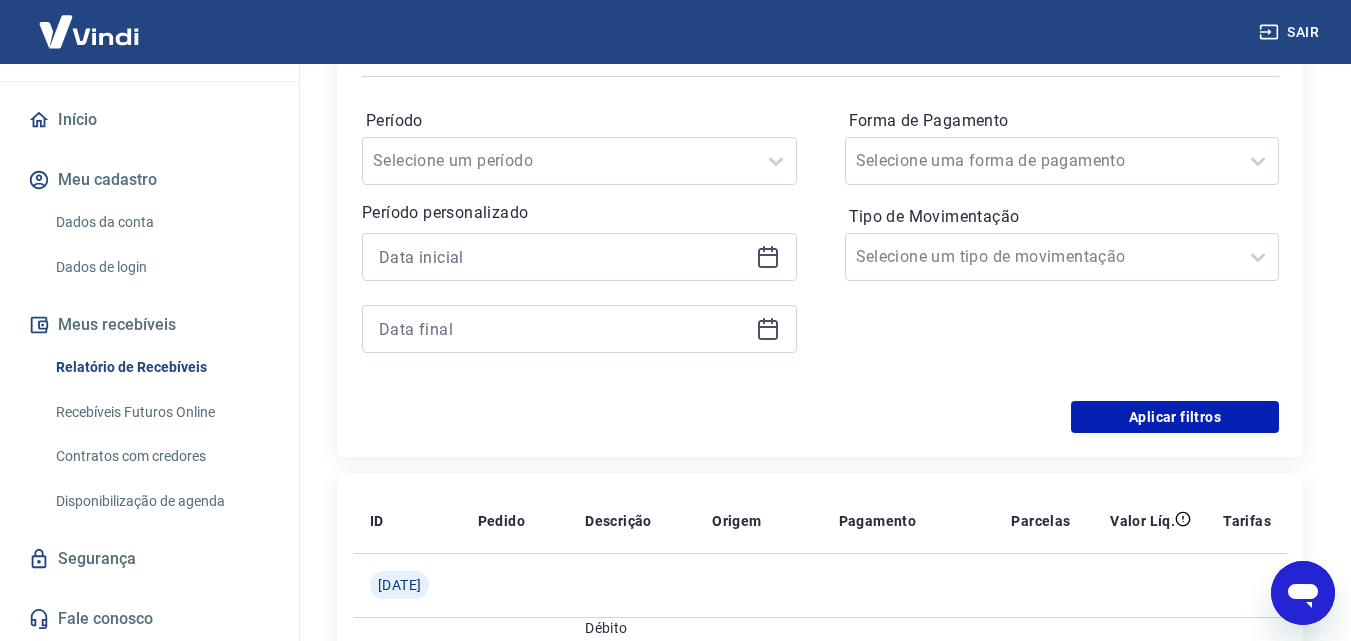 click 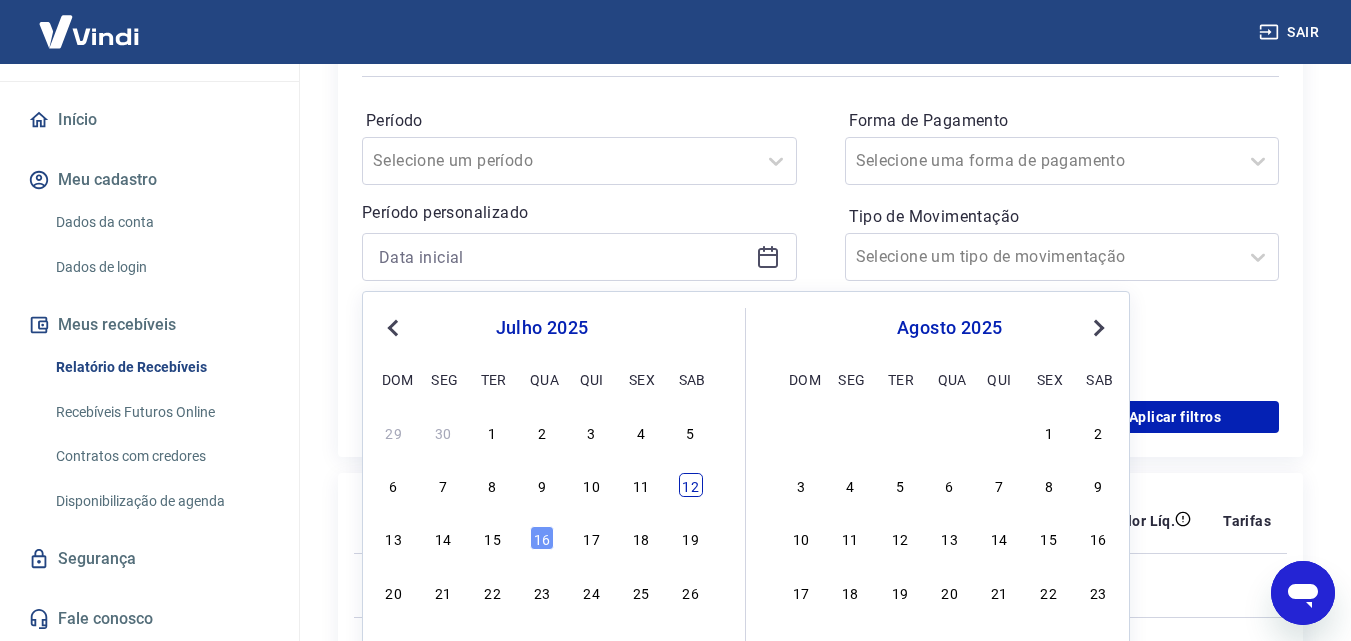 click on "12" at bounding box center [691, 485] 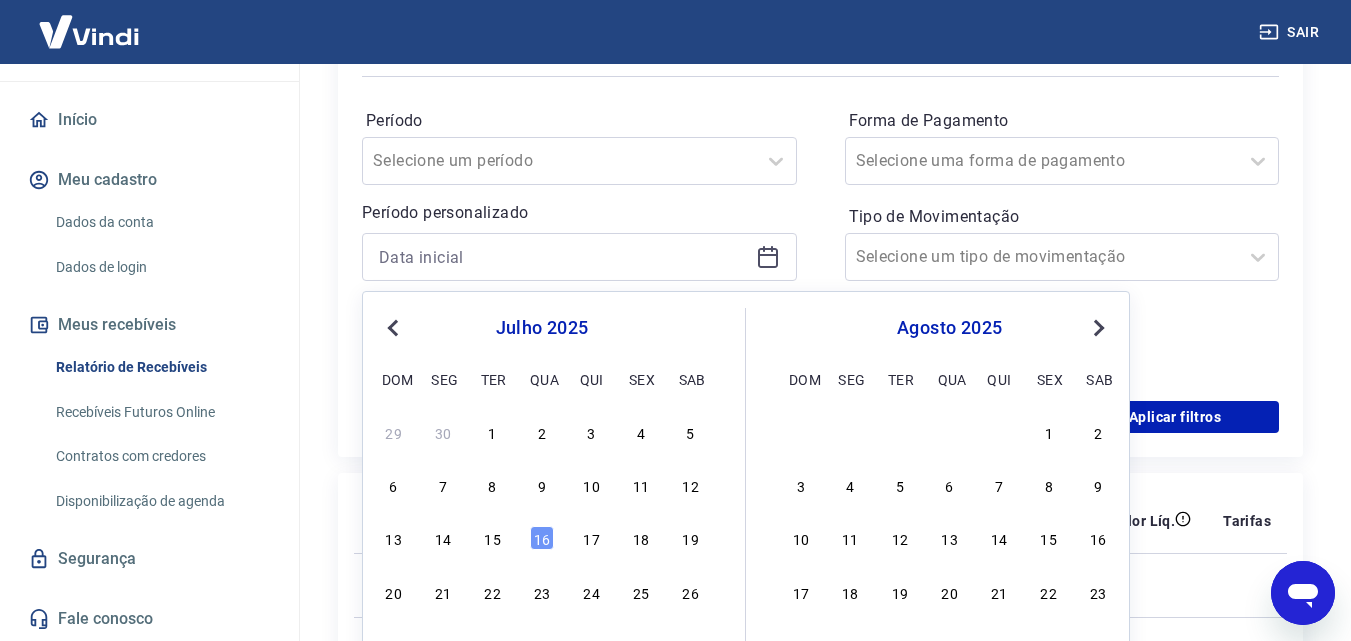 type on "12/07/2025" 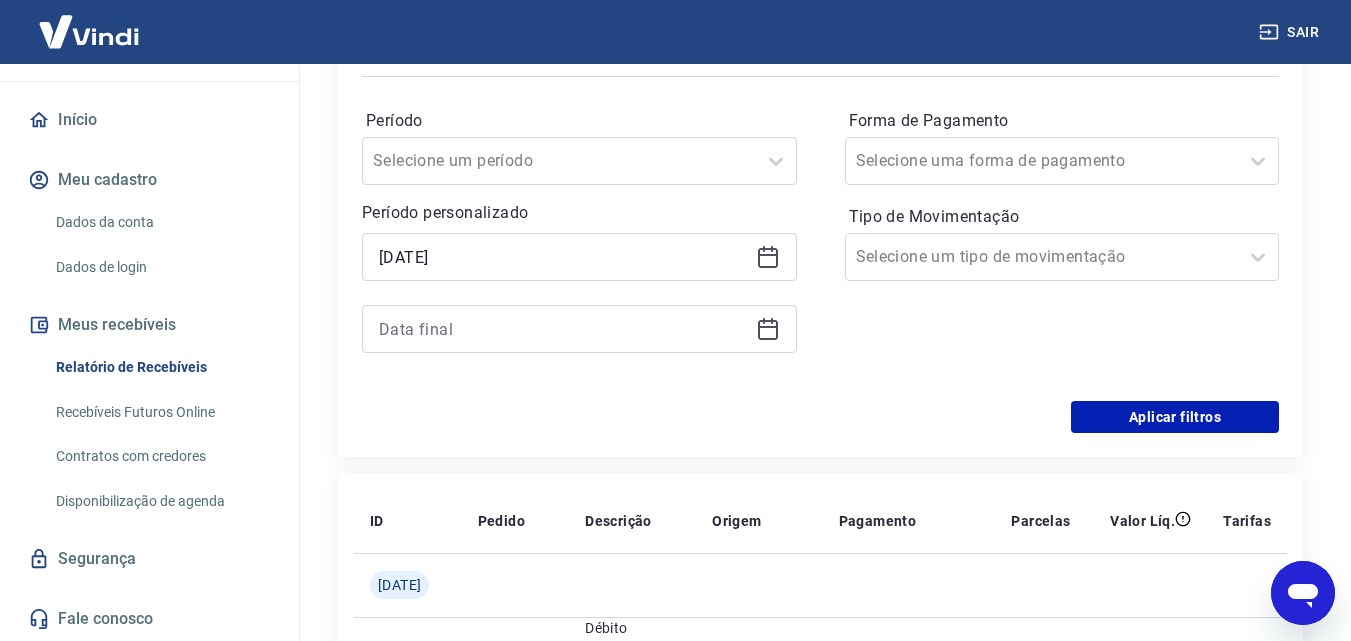 click on "ID Pedido Descrição Origem Pagamento Parcelas Valor Líq. Tarifas Qua, 16 jul 19718445 Débito referente à liquidação da UR 15346601 via CIP Vindi Pagamentos Elo - -R$ 106,48 19718149 Débito referente à liquidação da UR 15346323 via CIP Vindi Pagamentos Visa - -R$ 242,26 200523311 100005189 Crédito referente ao recebimento da transação 200523311 Intermediador Visa 4/10 R$ 33,28 187373717 100005134 Crédito referente ao recebimento da transação 187373717 Intermediador Visa 7/10 R$ 100,35 182319150 100005096 Crédito referente ao recebimento da transação 182319150 Intermediador Elo 8/10 R$ 106,48 173818465 100005025 Crédito referente ao recebimento da transação 173818465 Intermediador Visa 10/10 R$ 108,63 Ter, 15 jul 19699507 Débito referente à liquidação da UR 15331069 via CIP Vindi Pagamentos Mastercard - -R$ 47,94 19699228 Débito referente à liquidação da UR 15330811 via CIP Vindi Pagamentos Visa - -R$ 48,35 187157885 100005133 Intermediador Mastercard 7/10 R$ 47,94 Visa -" at bounding box center (820, 1681) 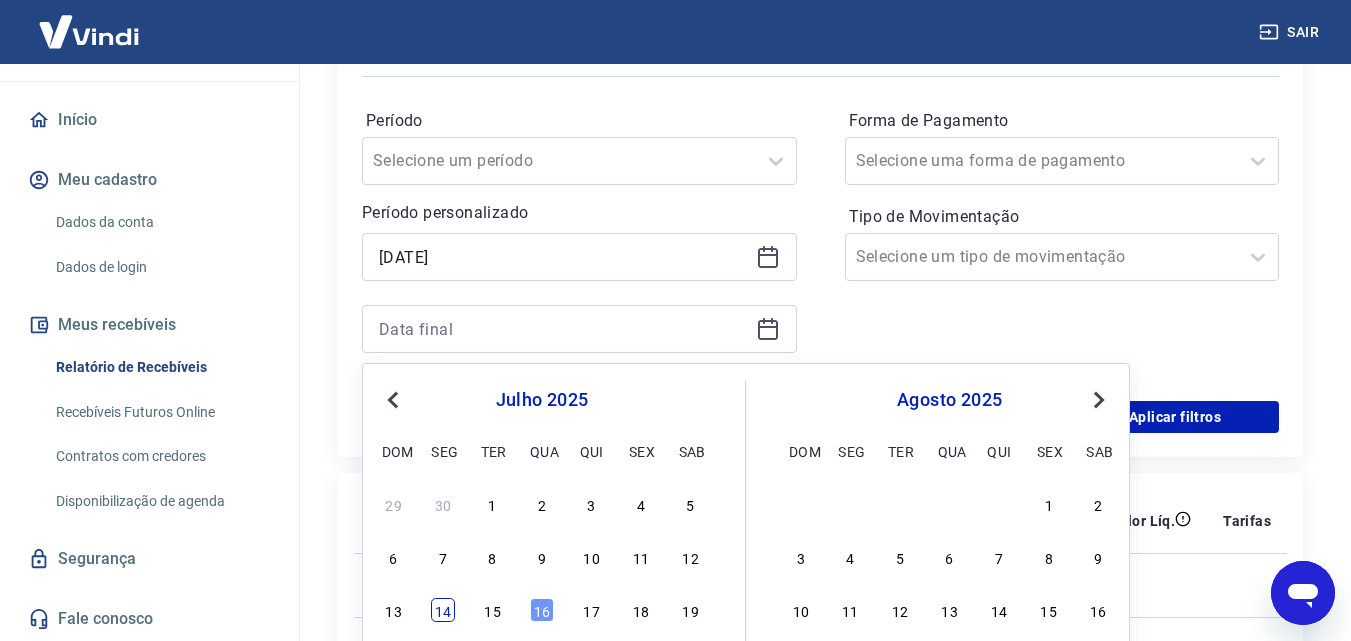 click on "14" at bounding box center (443, 610) 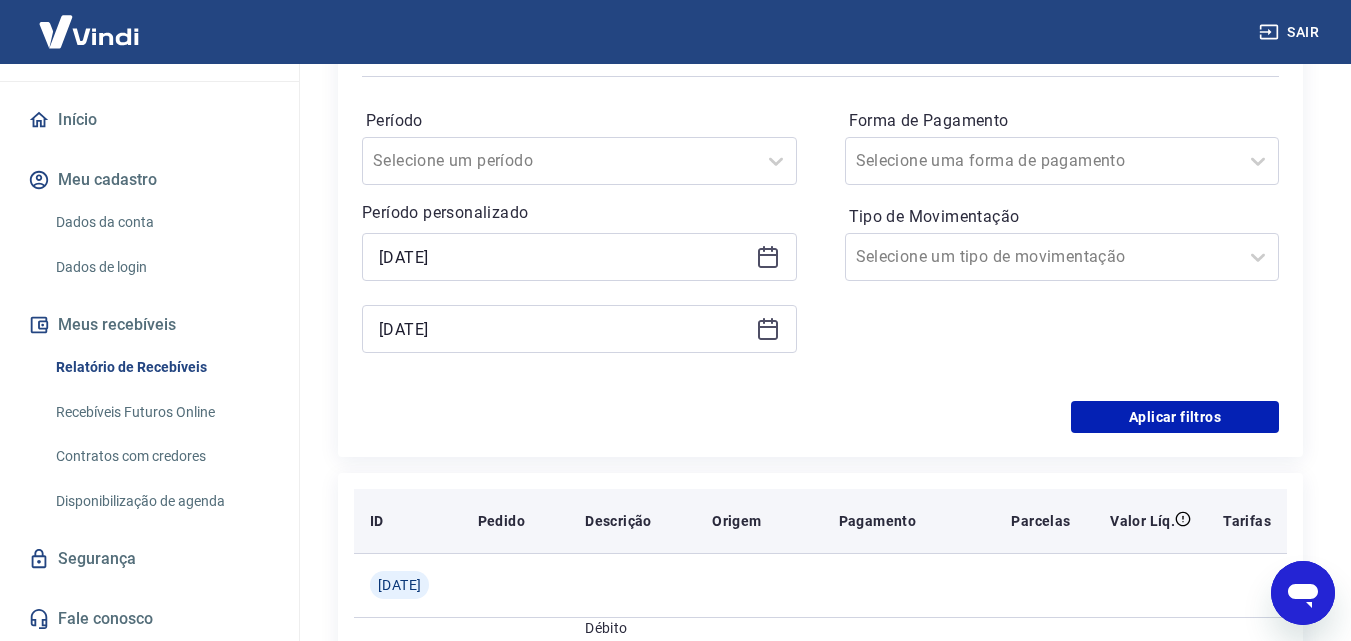 type on "14/07/2025" 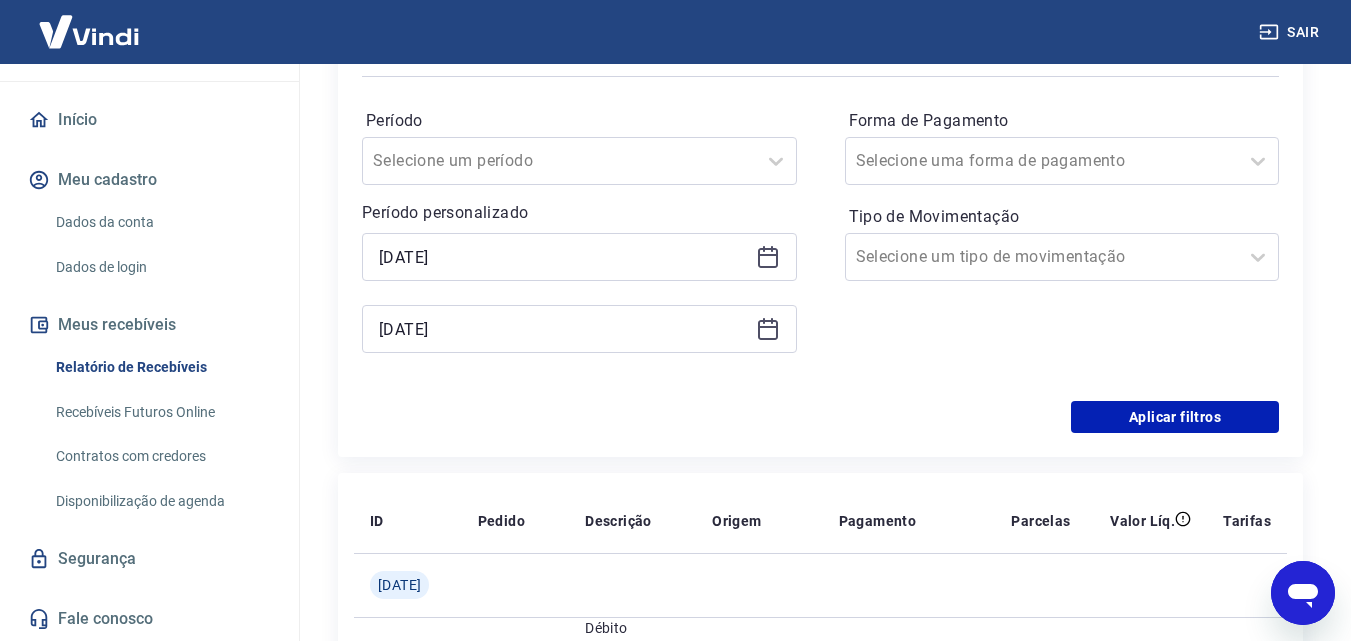 click on "Filtros Período Selecione um período Período personalizado Selected date: sábado, 12 de julho de 2025 12/07/2025 Selected date: segunda-feira, 14 de julho de 2025 14/07/2025 Forma de Pagamento Selecione uma forma de pagamento Tipo de Movimentação Selecione um tipo de movimentação Aplicar filtros" at bounding box center (820, 235) 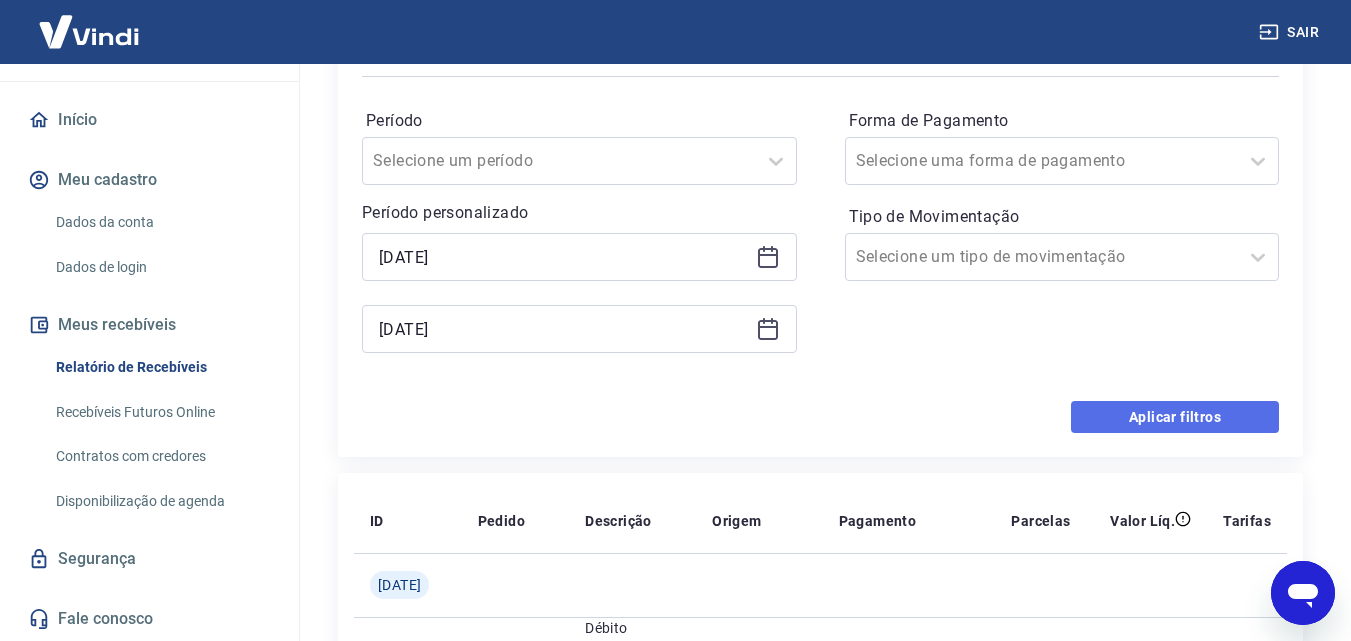click on "Aplicar filtros" at bounding box center [1175, 417] 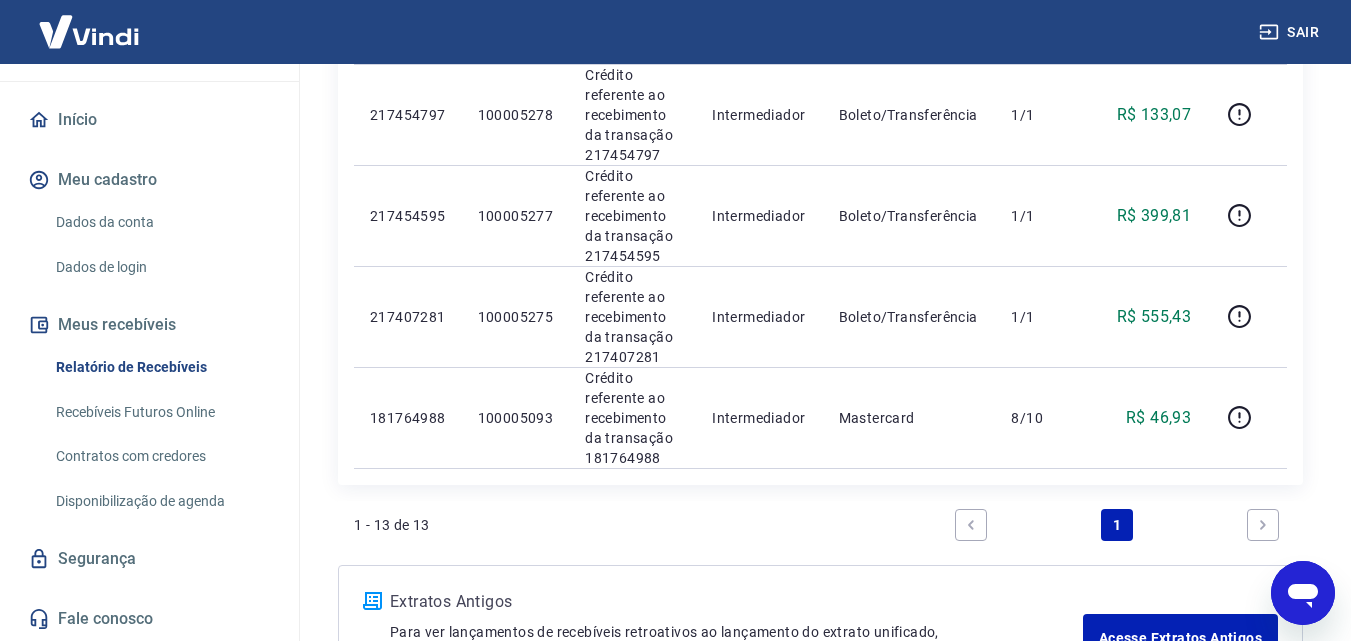 scroll, scrollTop: 1162, scrollLeft: 0, axis: vertical 